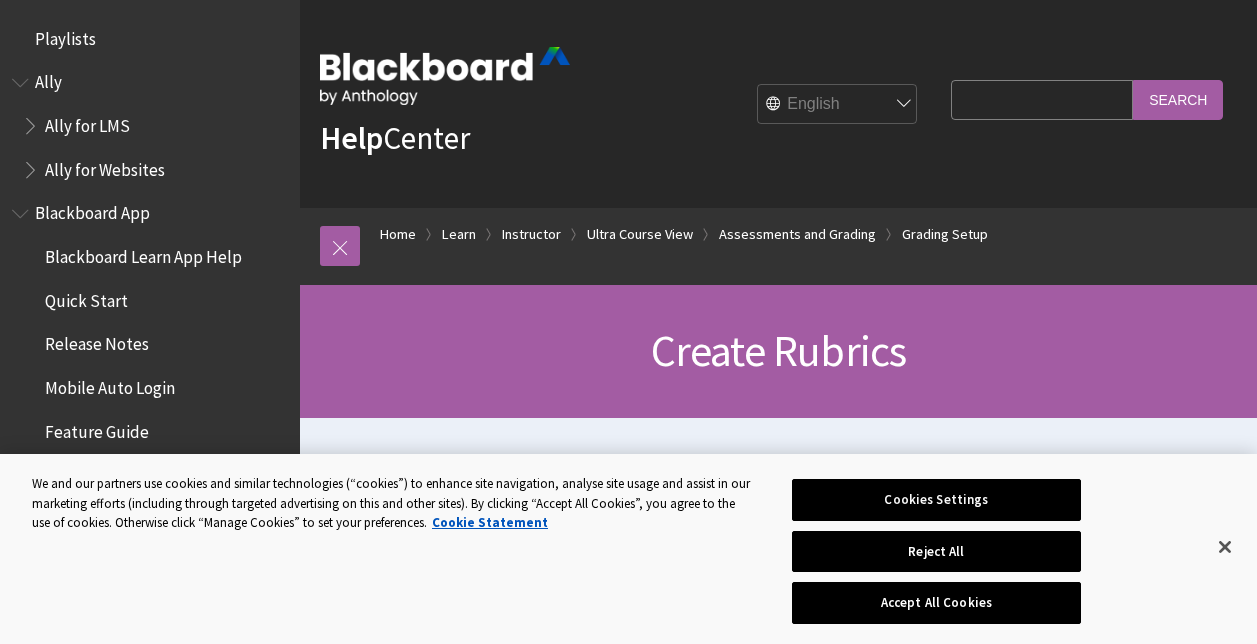 scroll, scrollTop: 200, scrollLeft: 0, axis: vertical 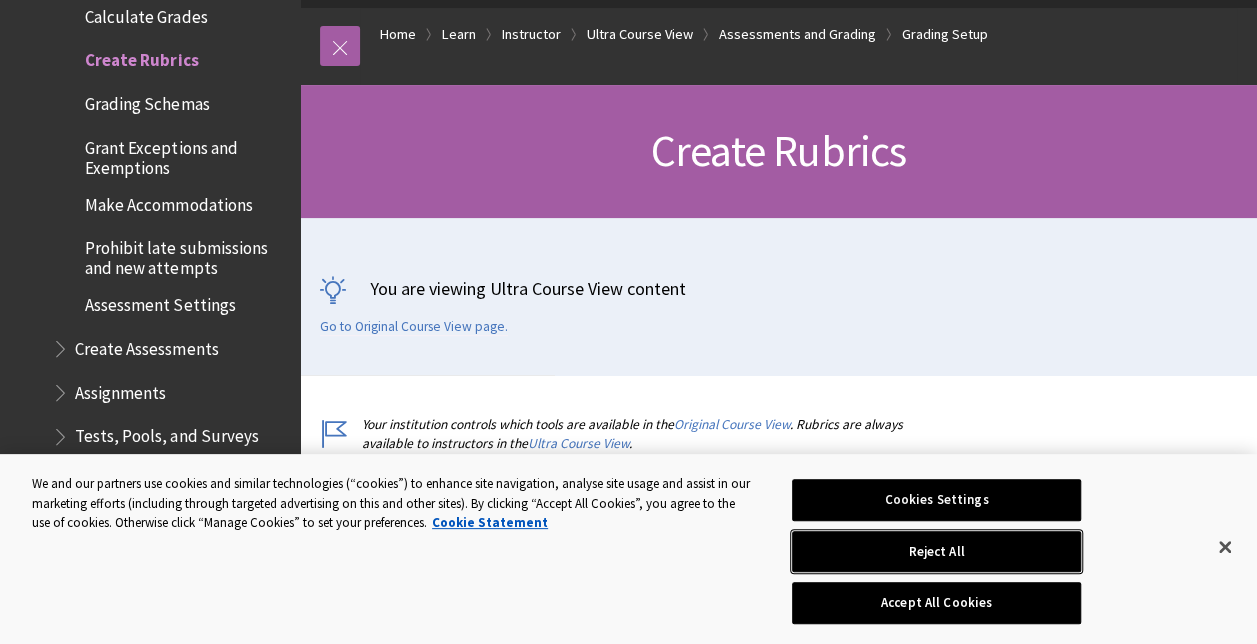 click on "Reject All" at bounding box center [936, 552] 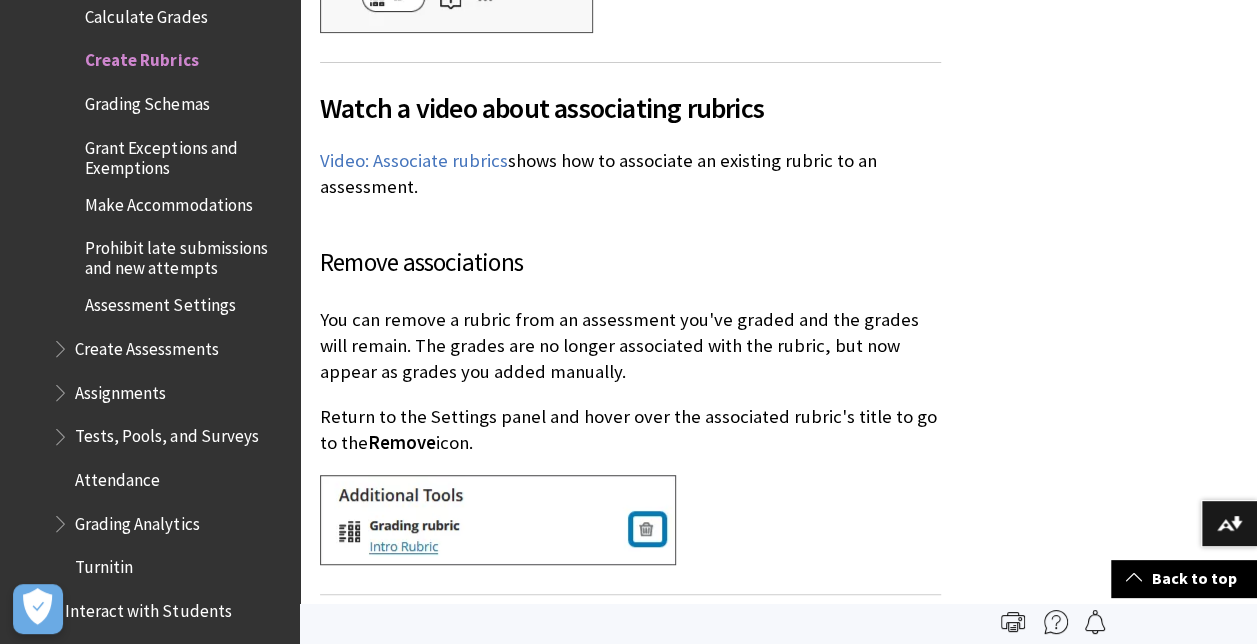 scroll, scrollTop: 11600, scrollLeft: 0, axis: vertical 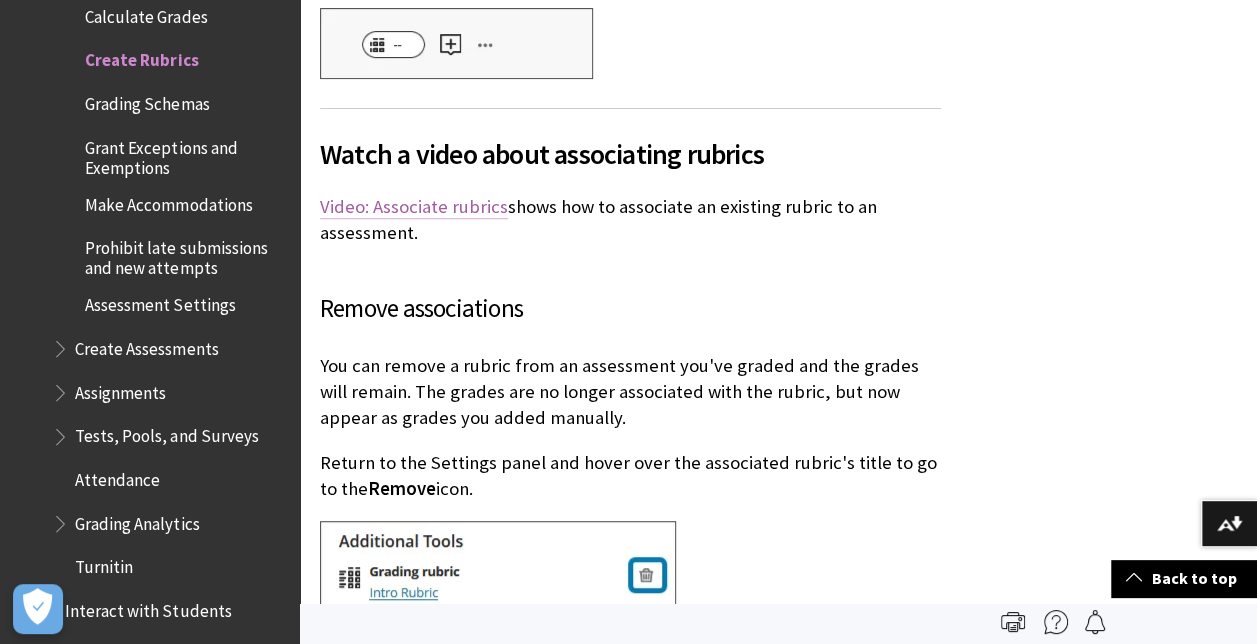 click on "Video: Associate rubrics" at bounding box center (414, 207) 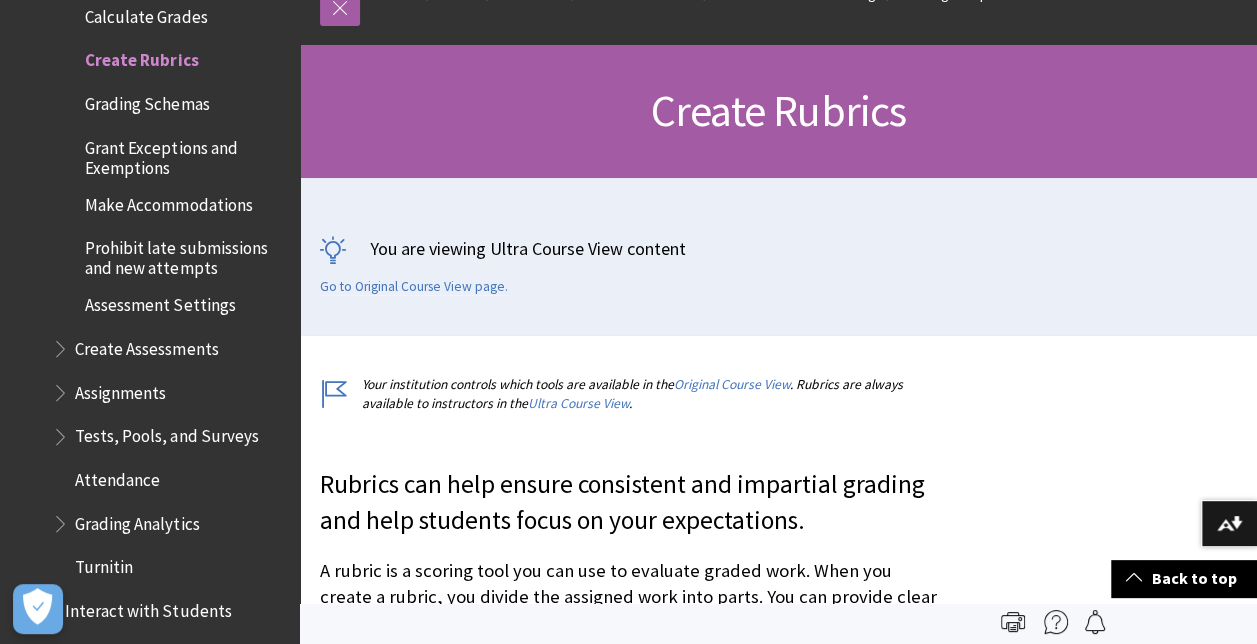 scroll, scrollTop: 200, scrollLeft: 0, axis: vertical 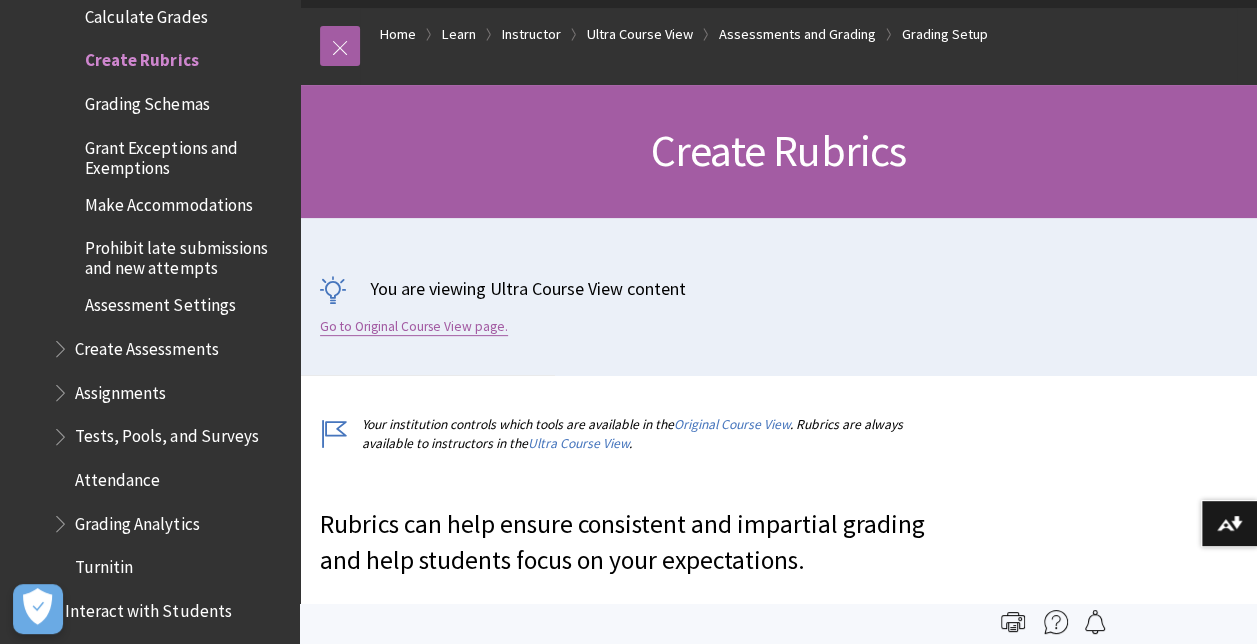 click on "Go to Original Course View page." at bounding box center (414, 327) 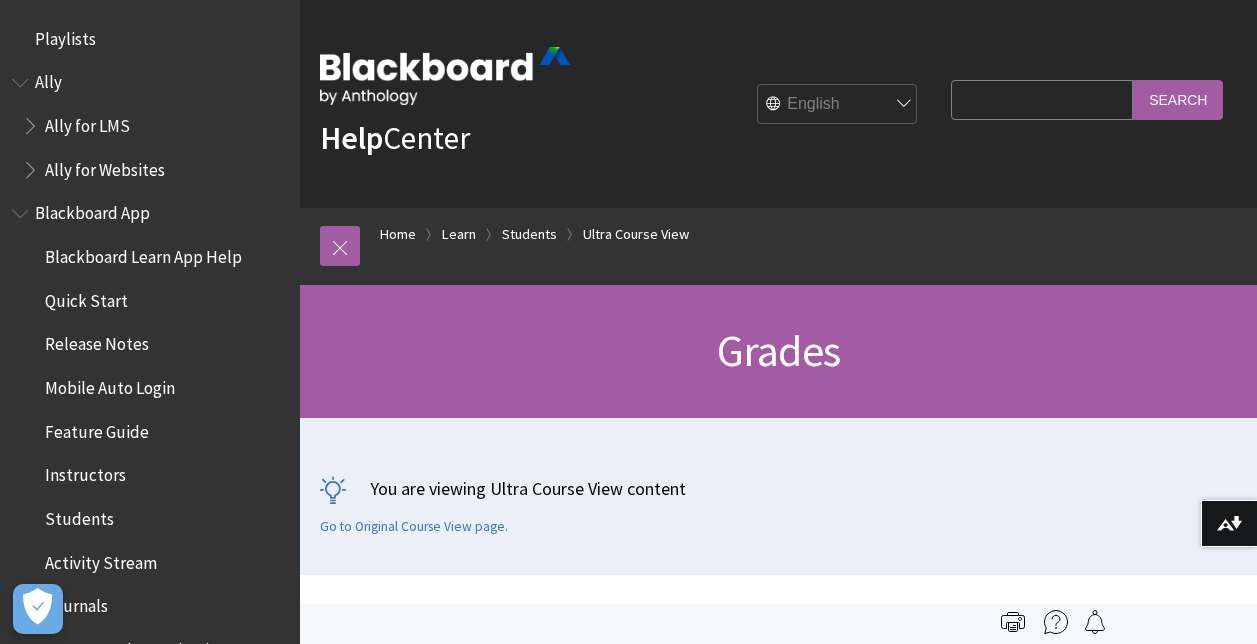 scroll, scrollTop: 613, scrollLeft: 0, axis: vertical 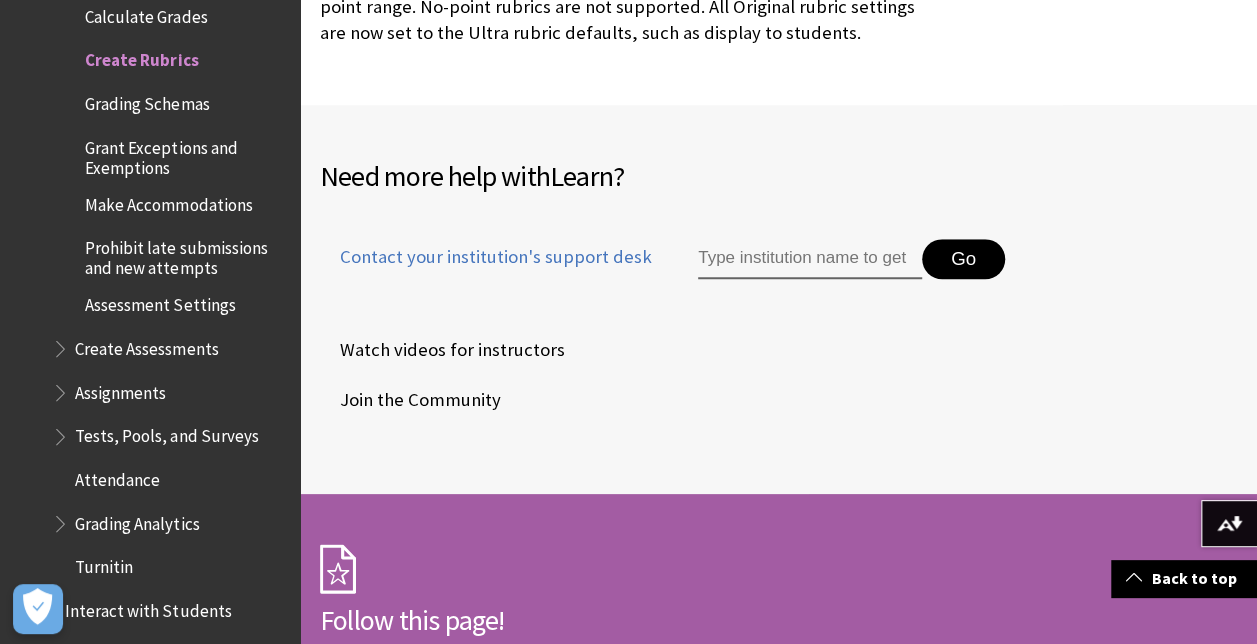click on "Go" at bounding box center (963, 259) 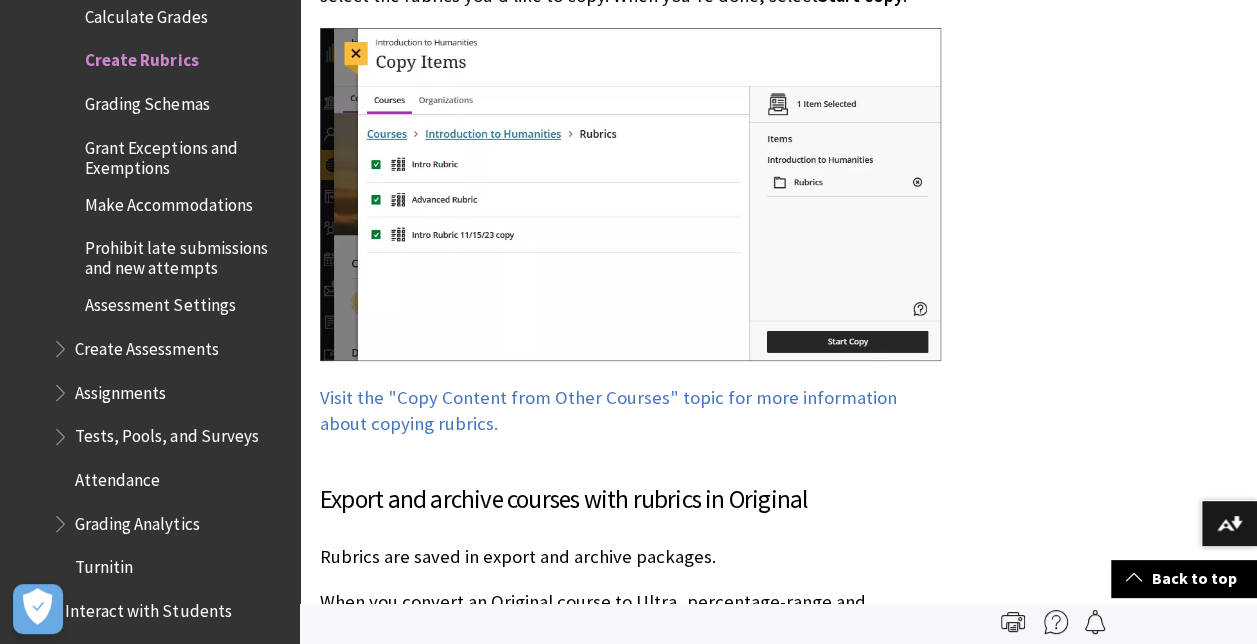 scroll, scrollTop: 15100, scrollLeft: 0, axis: vertical 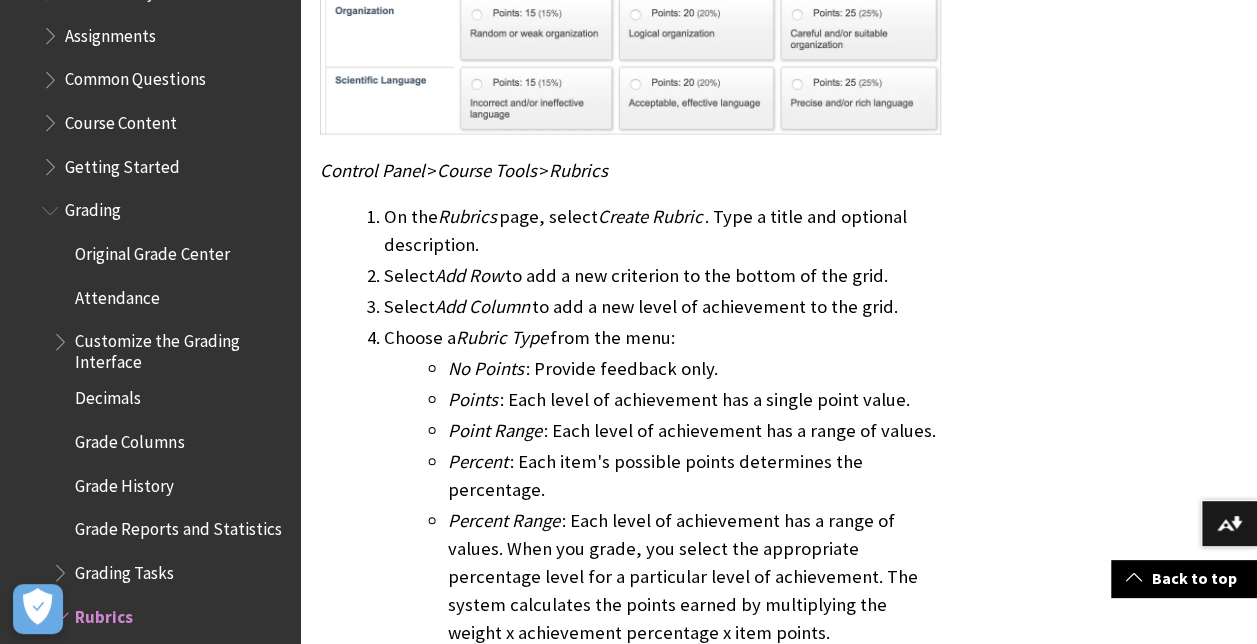 click at bounding box center (52, 31) 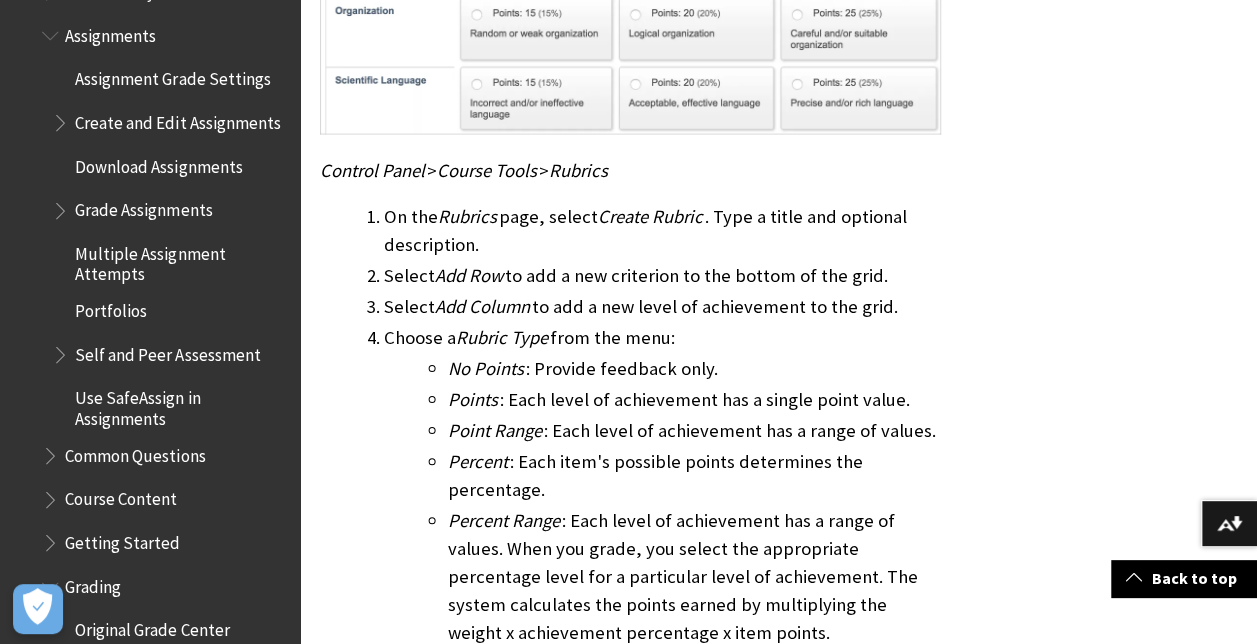 click on "Download Assignments" at bounding box center [158, 163] 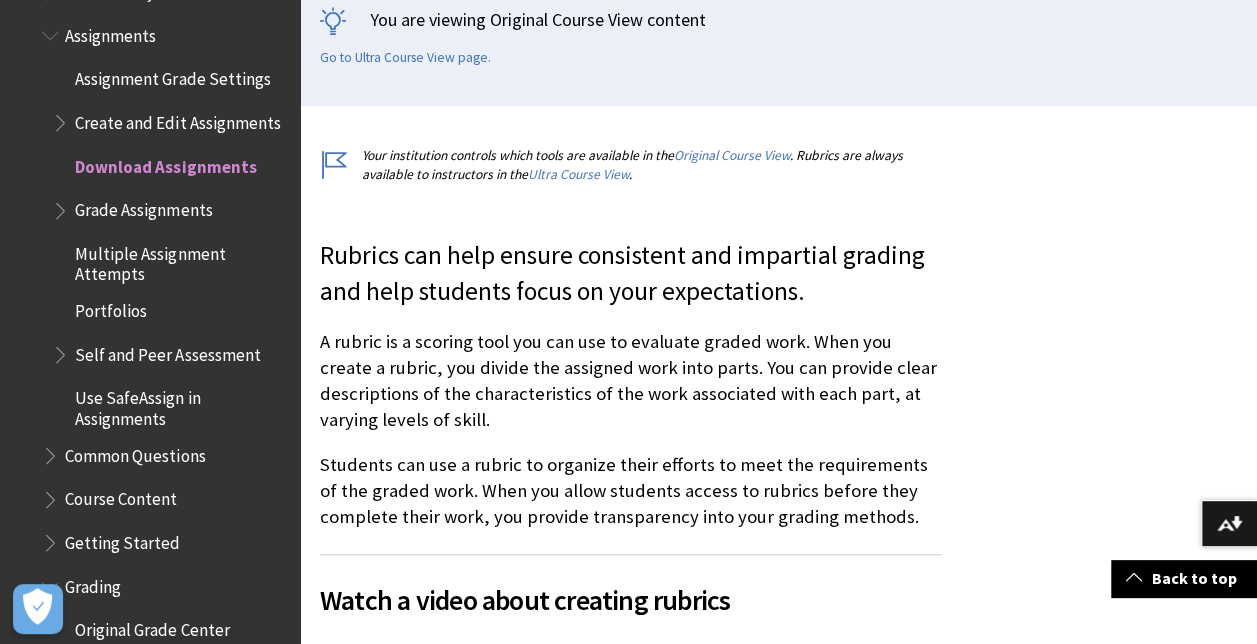 scroll, scrollTop: 500, scrollLeft: 0, axis: vertical 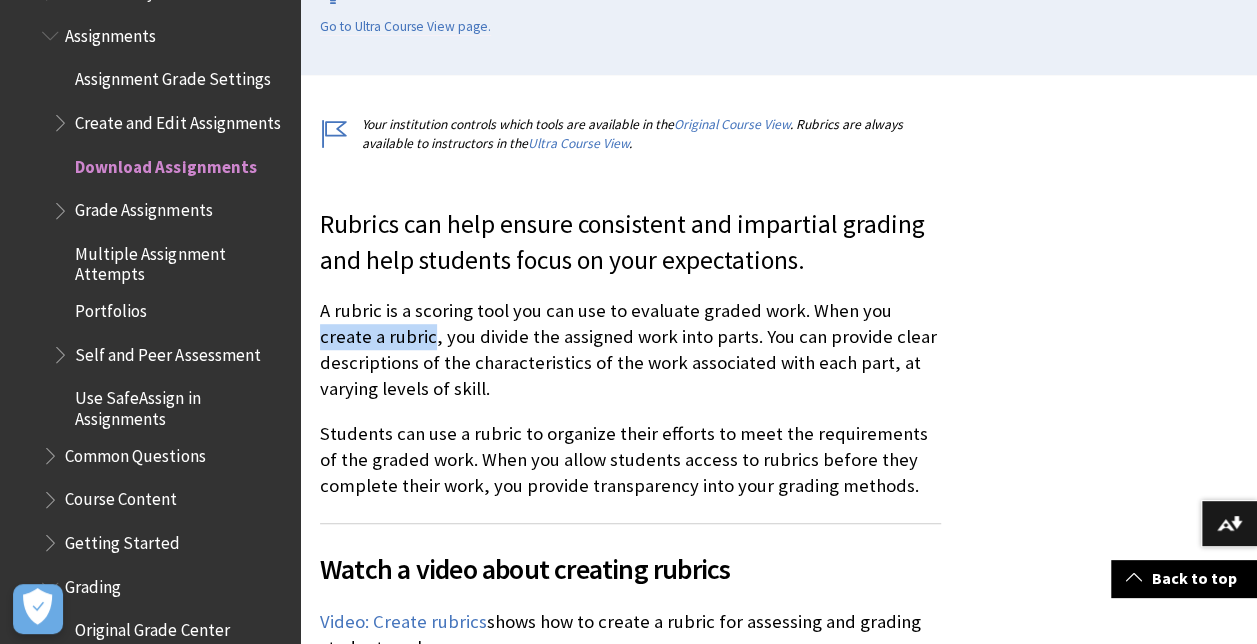 drag, startPoint x: 884, startPoint y: 311, endPoint x: 377, endPoint y: 331, distance: 507.39432 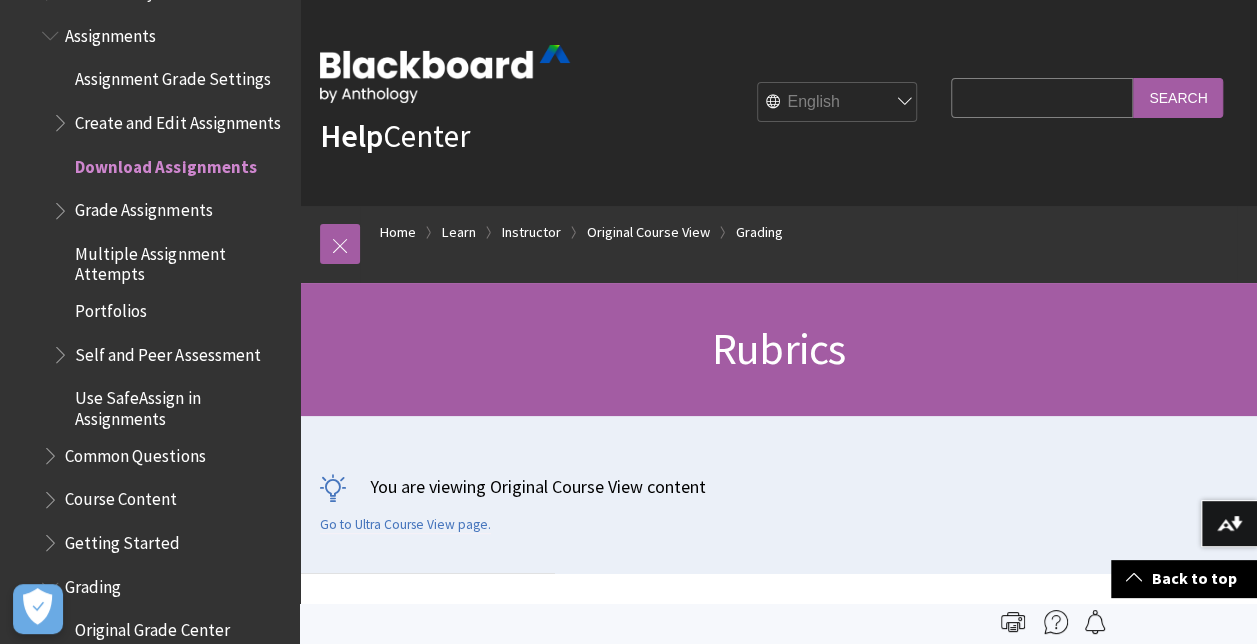 scroll, scrollTop: 0, scrollLeft: 0, axis: both 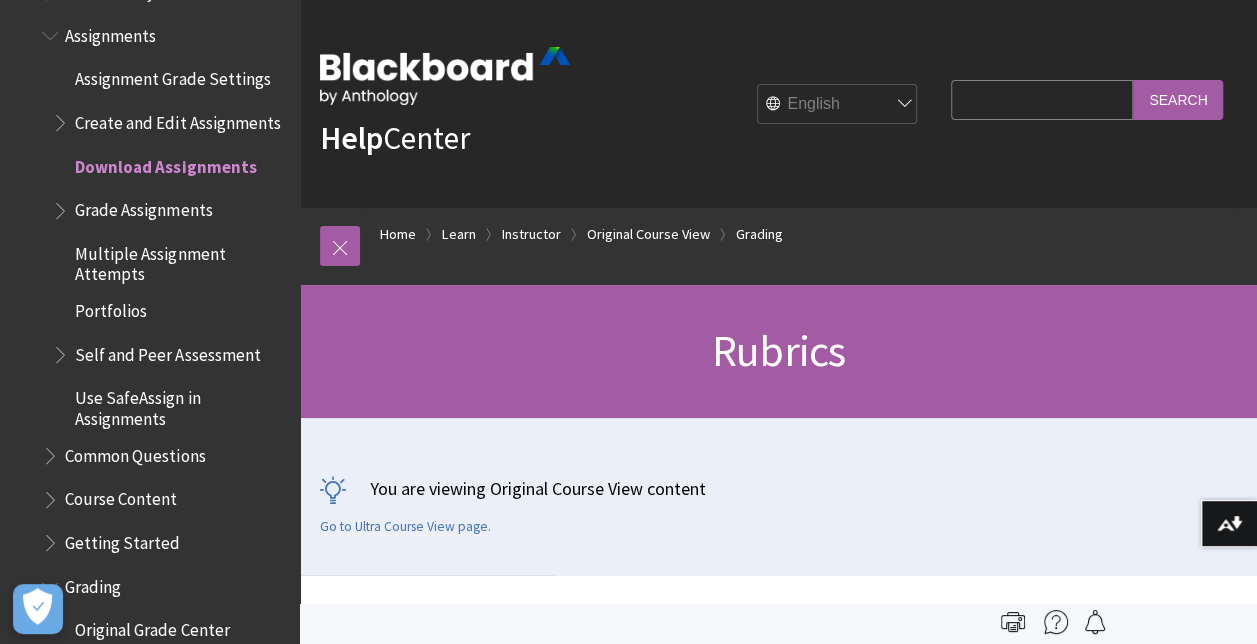paste on "create a rubric" 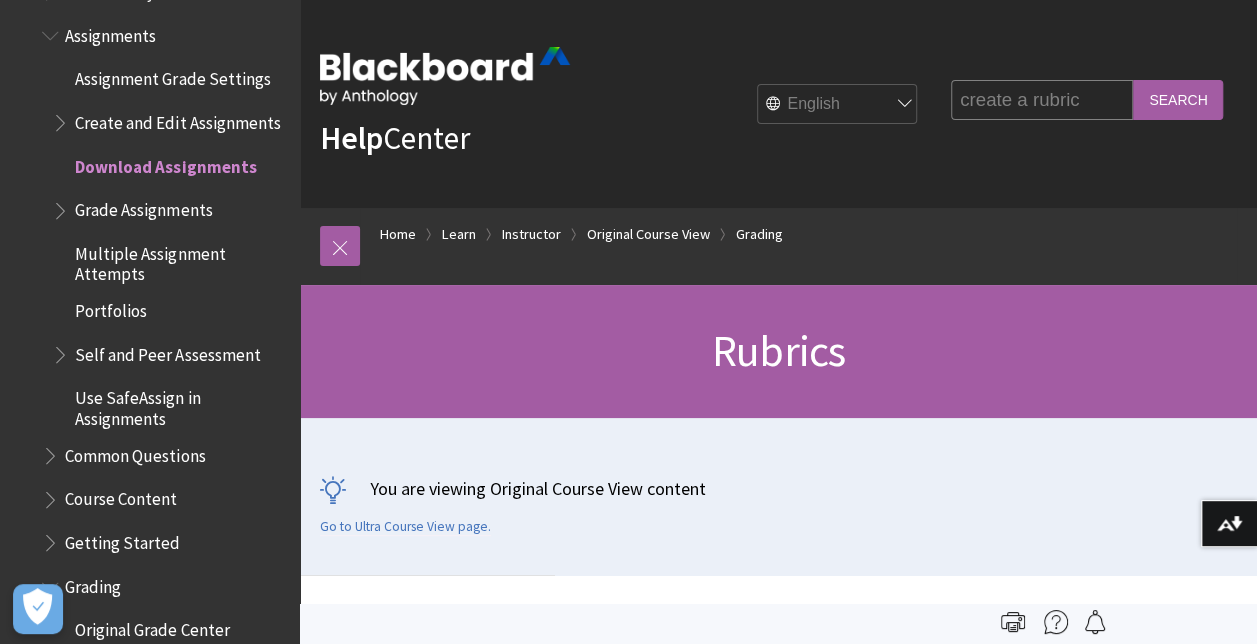 type on "create a rubric" 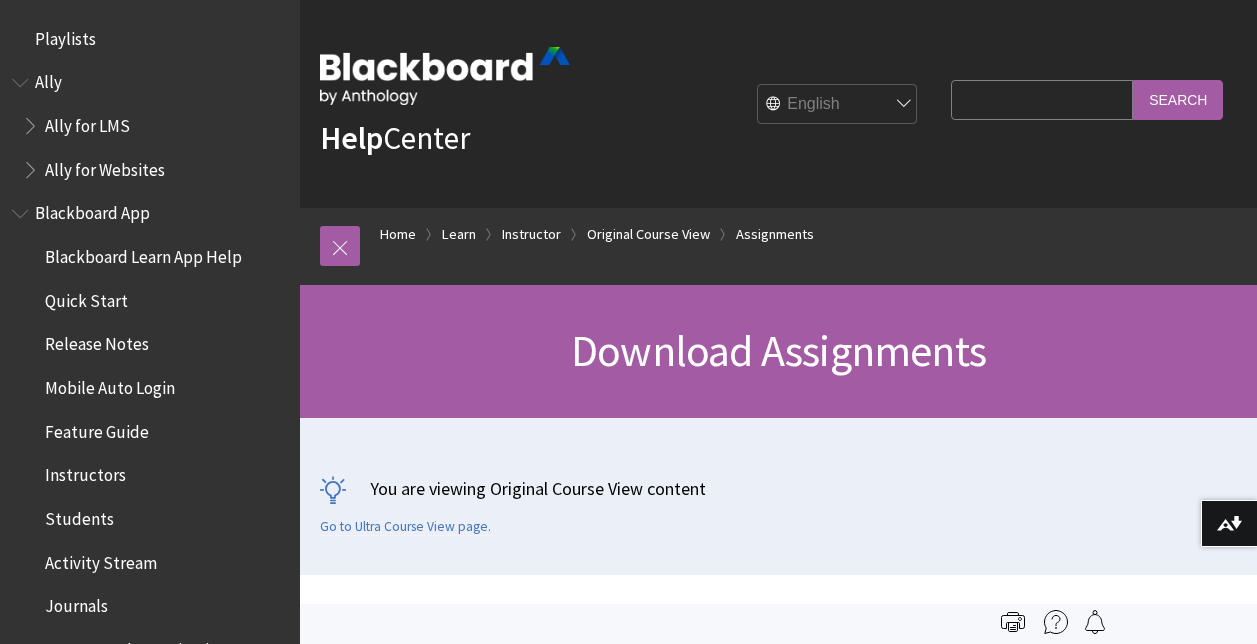scroll, scrollTop: 0, scrollLeft: 0, axis: both 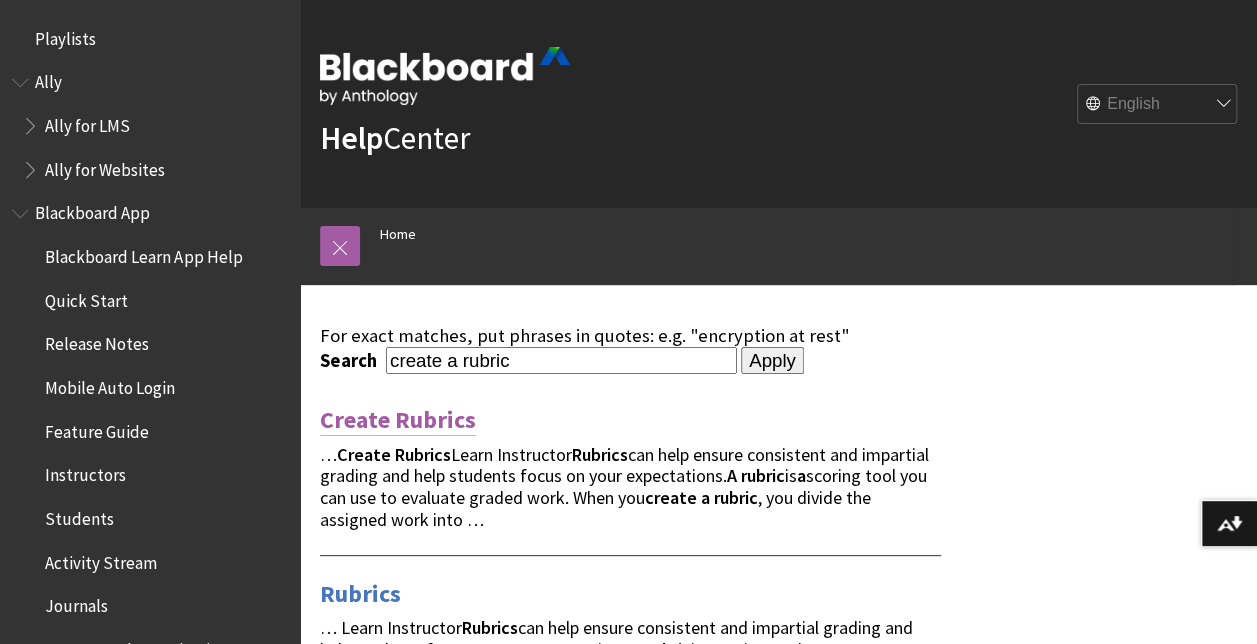 click on "Create Rubrics" at bounding box center (398, 420) 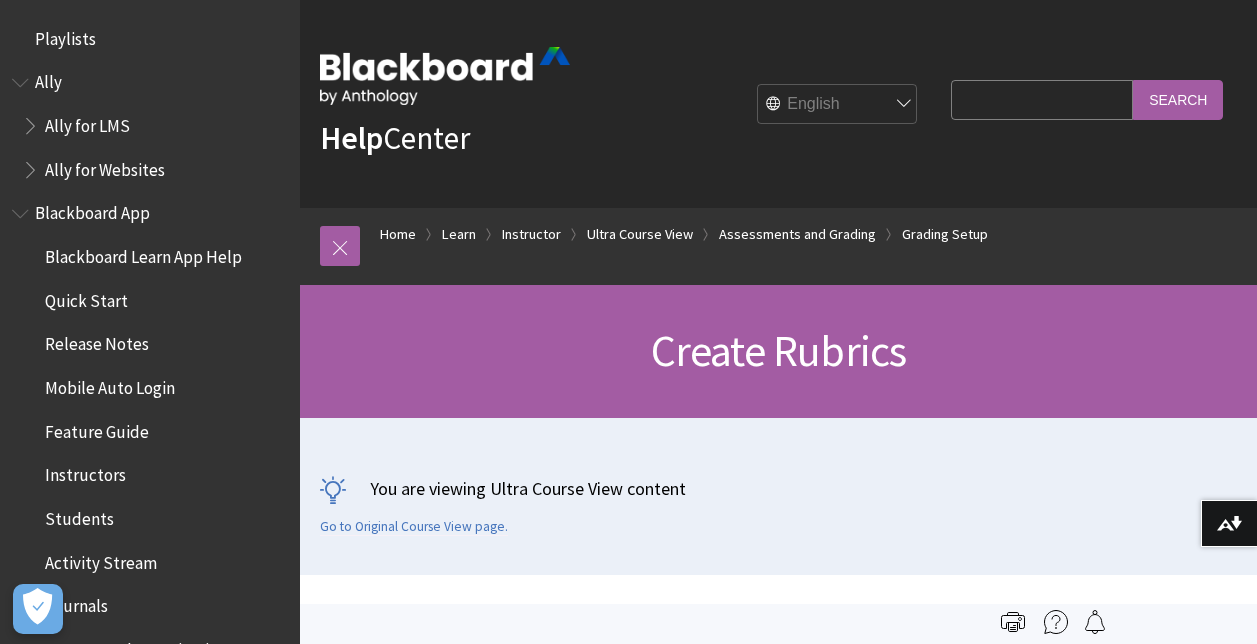 scroll, scrollTop: 0, scrollLeft: 0, axis: both 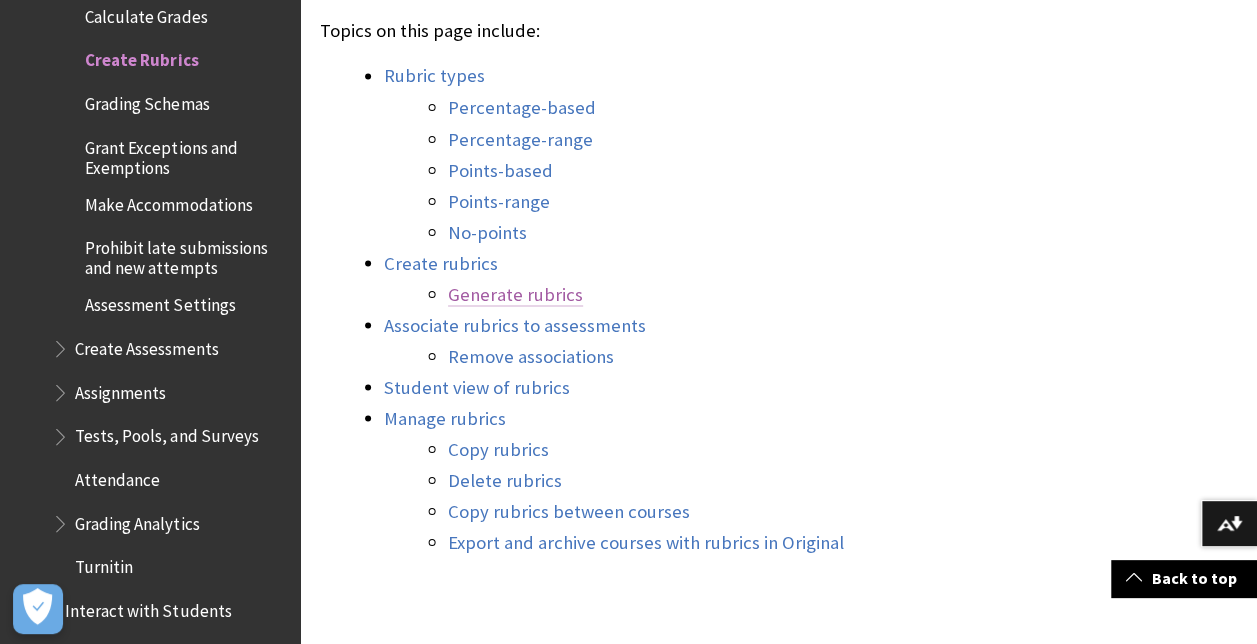 click on "Generate rubrics" at bounding box center [515, 294] 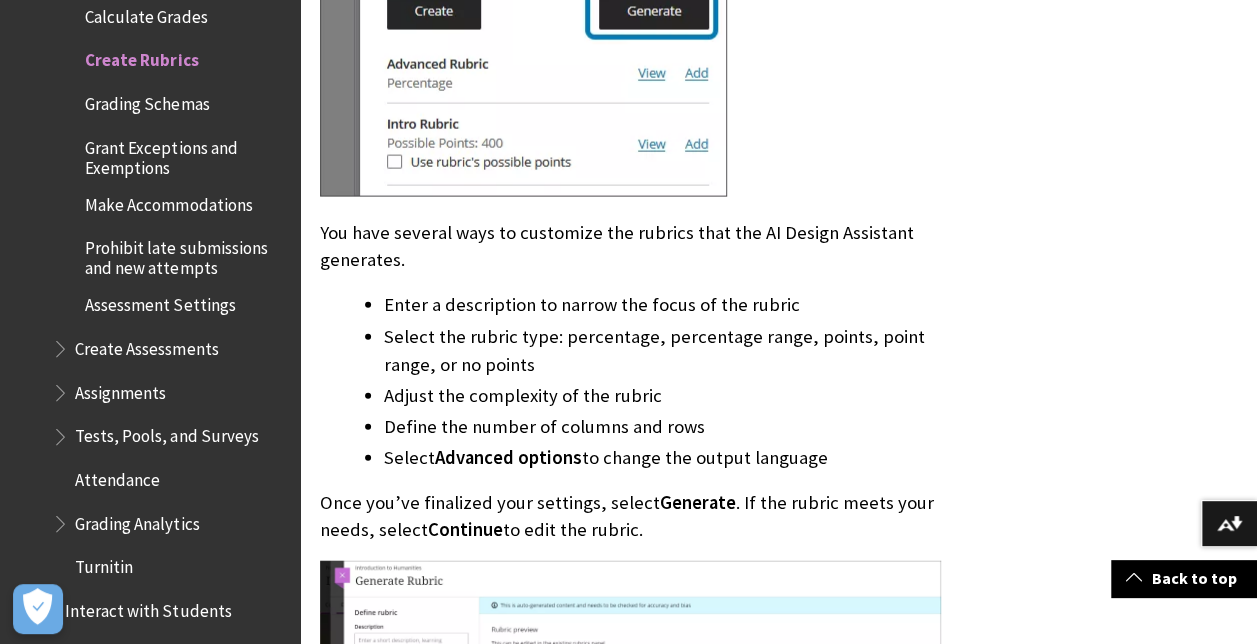 scroll, scrollTop: 9724, scrollLeft: 0, axis: vertical 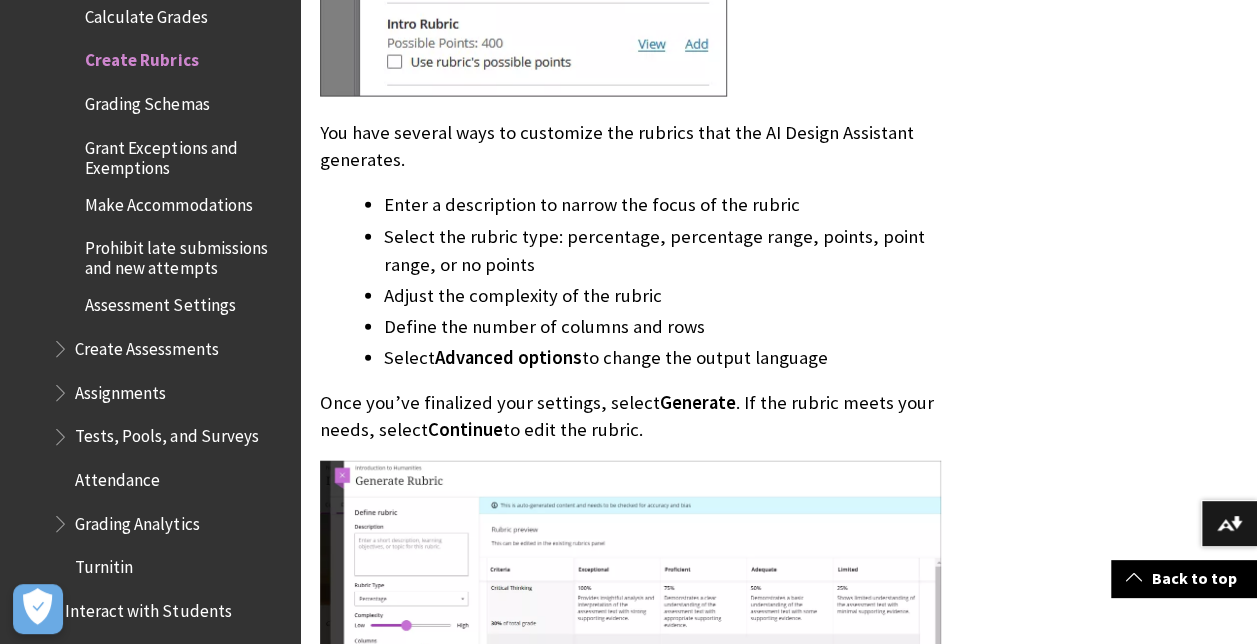 click on "Create Assessments" at bounding box center (146, 345) 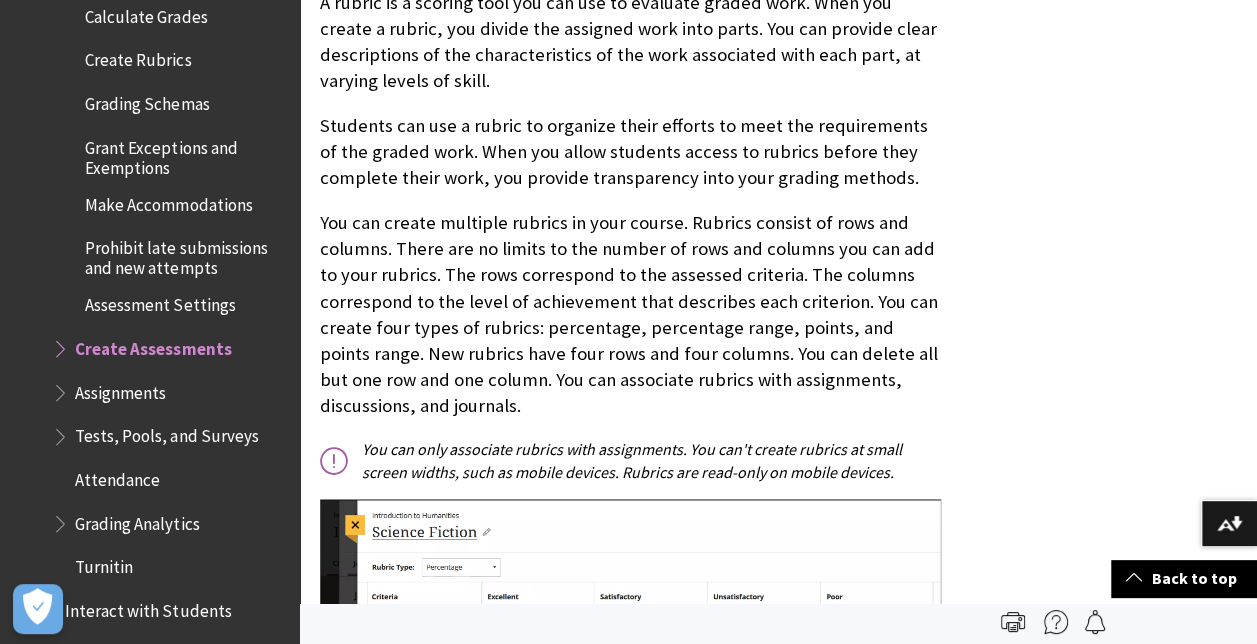 scroll, scrollTop: 524, scrollLeft: 0, axis: vertical 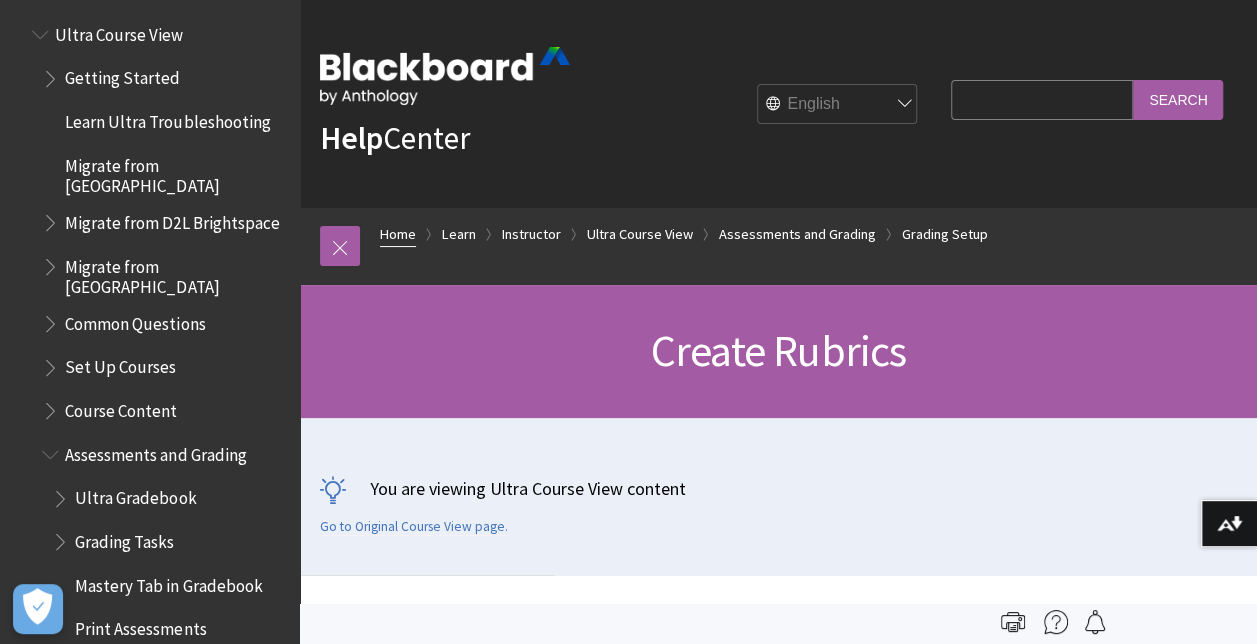 click on "Home" at bounding box center (398, 234) 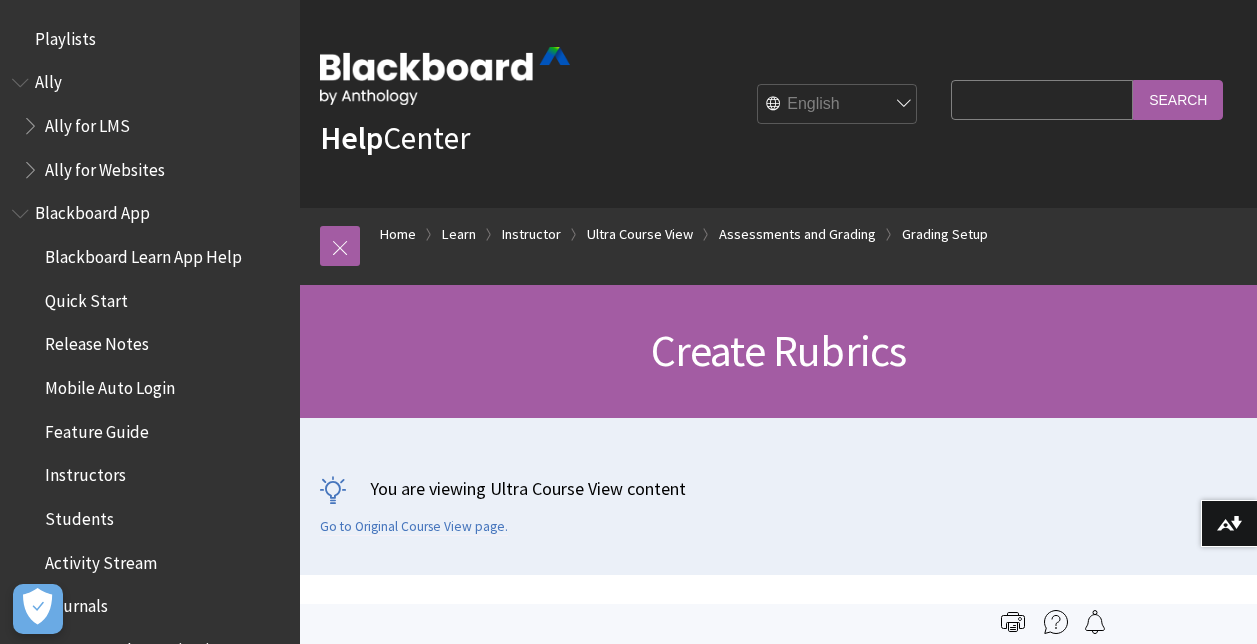 scroll, scrollTop: 0, scrollLeft: 0, axis: both 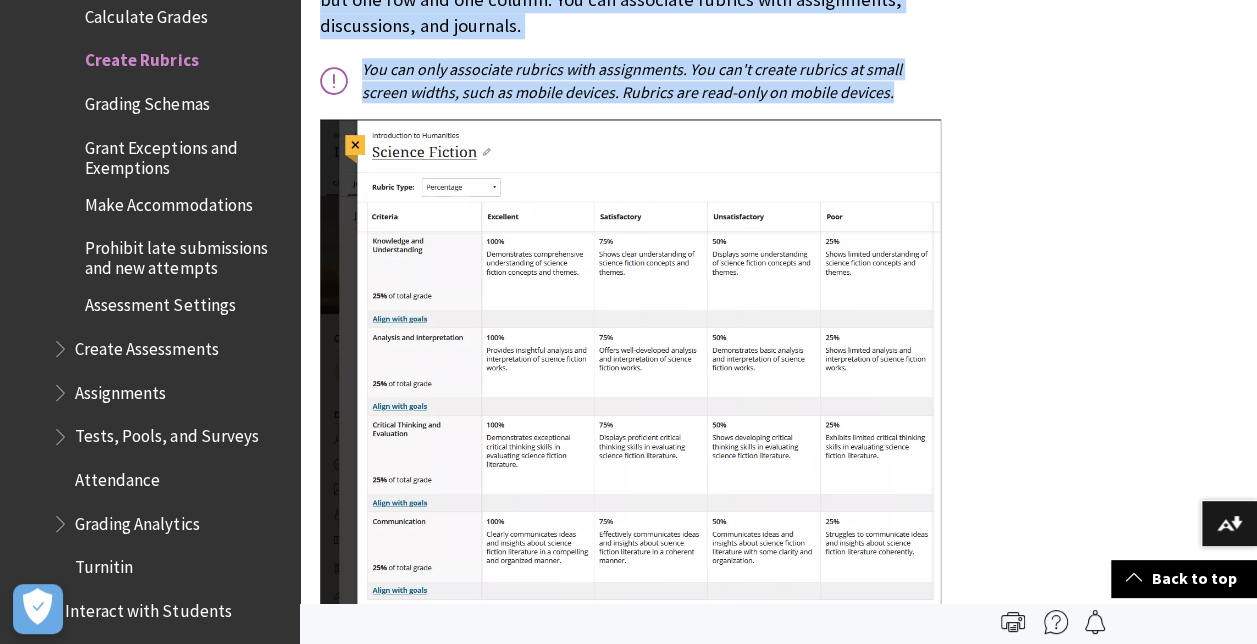 drag, startPoint x: 328, startPoint y: 123, endPoint x: 954, endPoint y: 97, distance: 626.53973 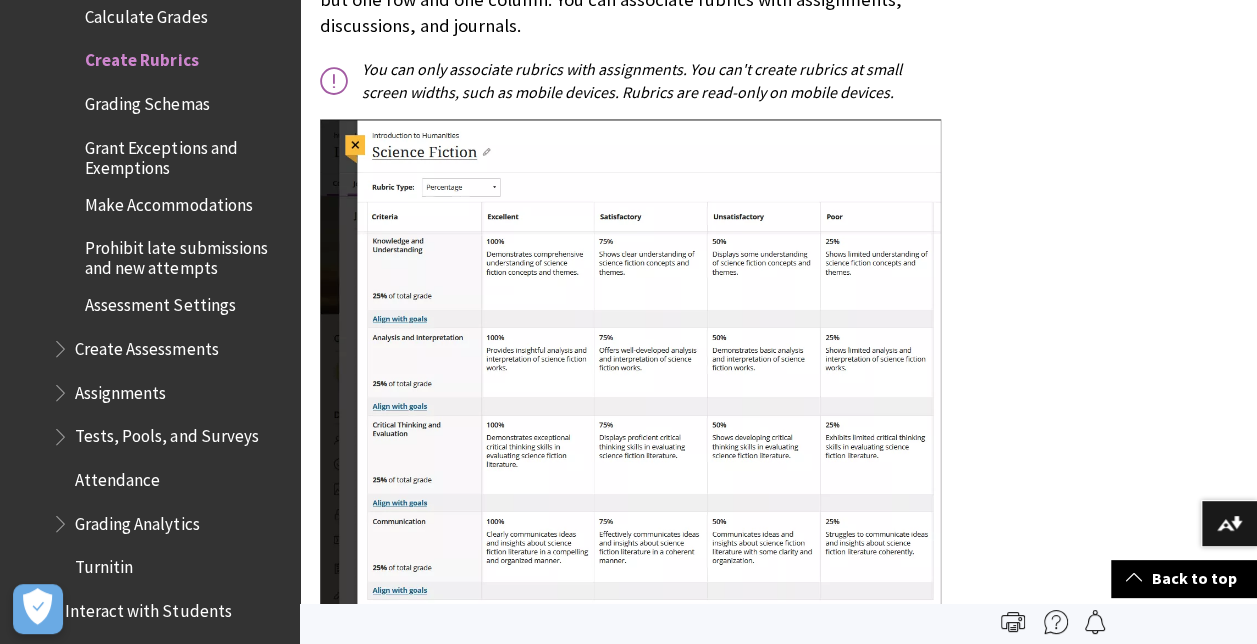 click on "Your institution controls which tools are available in the  Original Course View . Rubrics are always available to instructors in the  Ultra Course View ." at bounding box center (778, 7072) 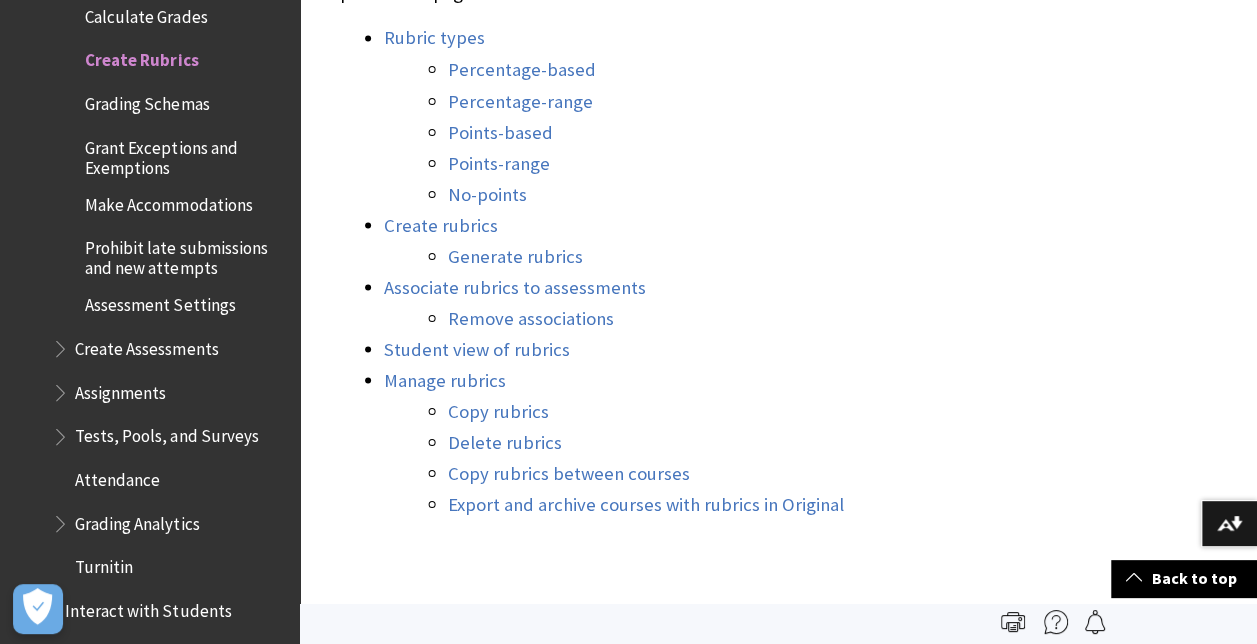 scroll, scrollTop: 1788, scrollLeft: 0, axis: vertical 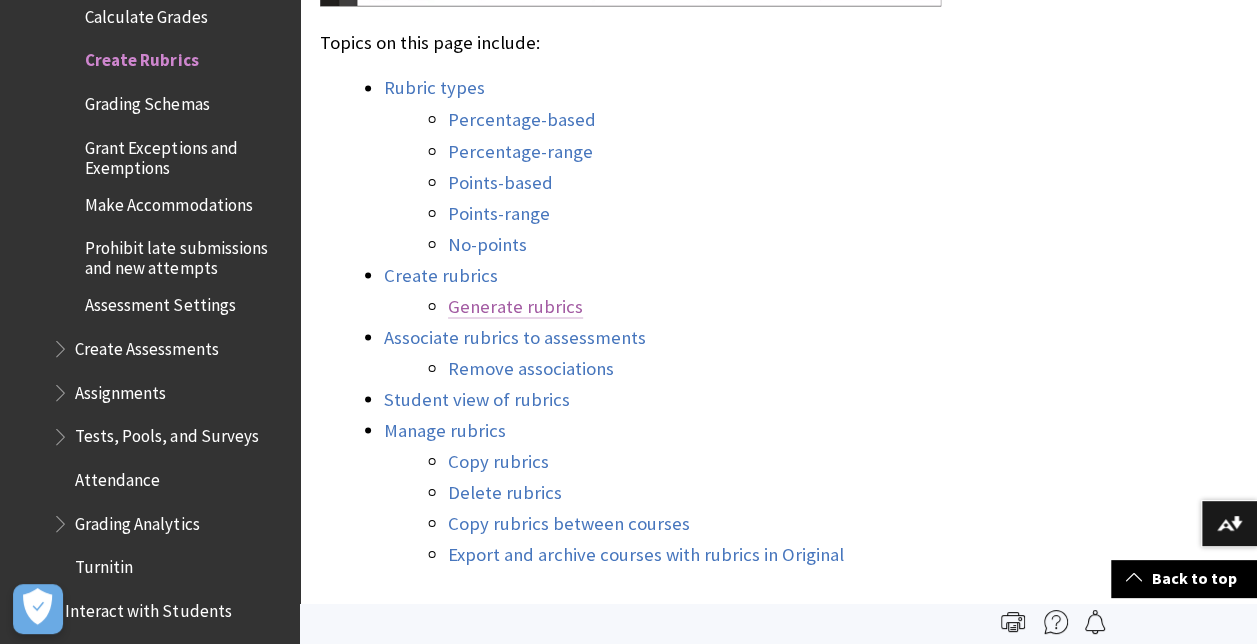 click on "Generate rubrics" at bounding box center (515, 306) 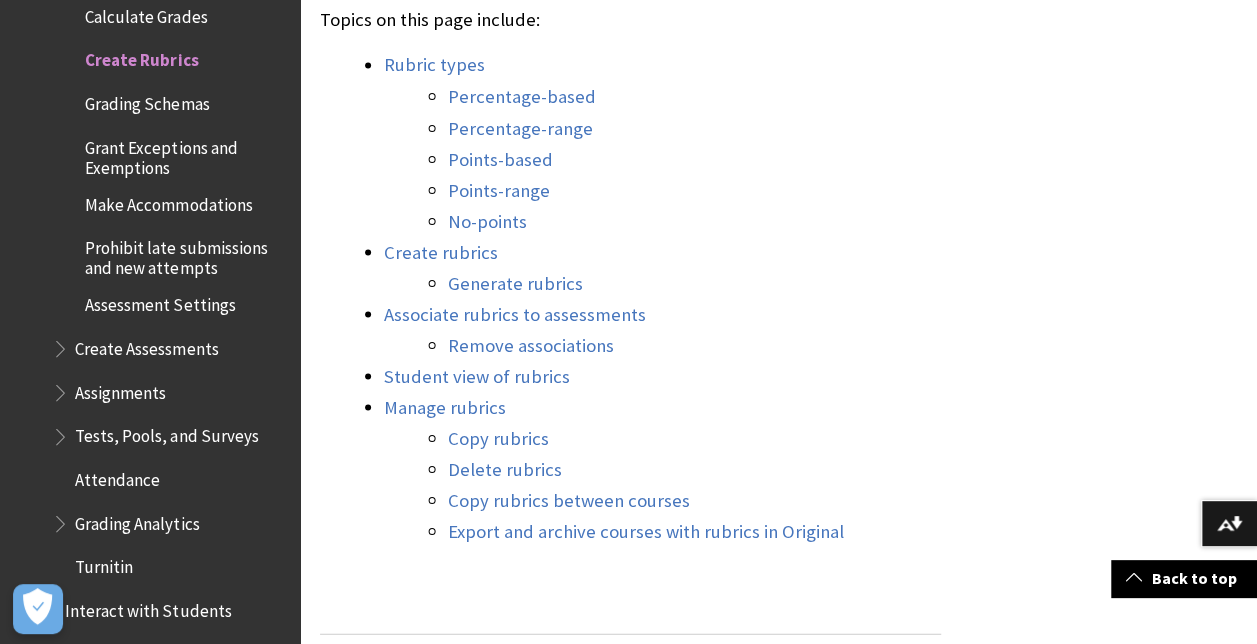 scroll, scrollTop: 1824, scrollLeft: 0, axis: vertical 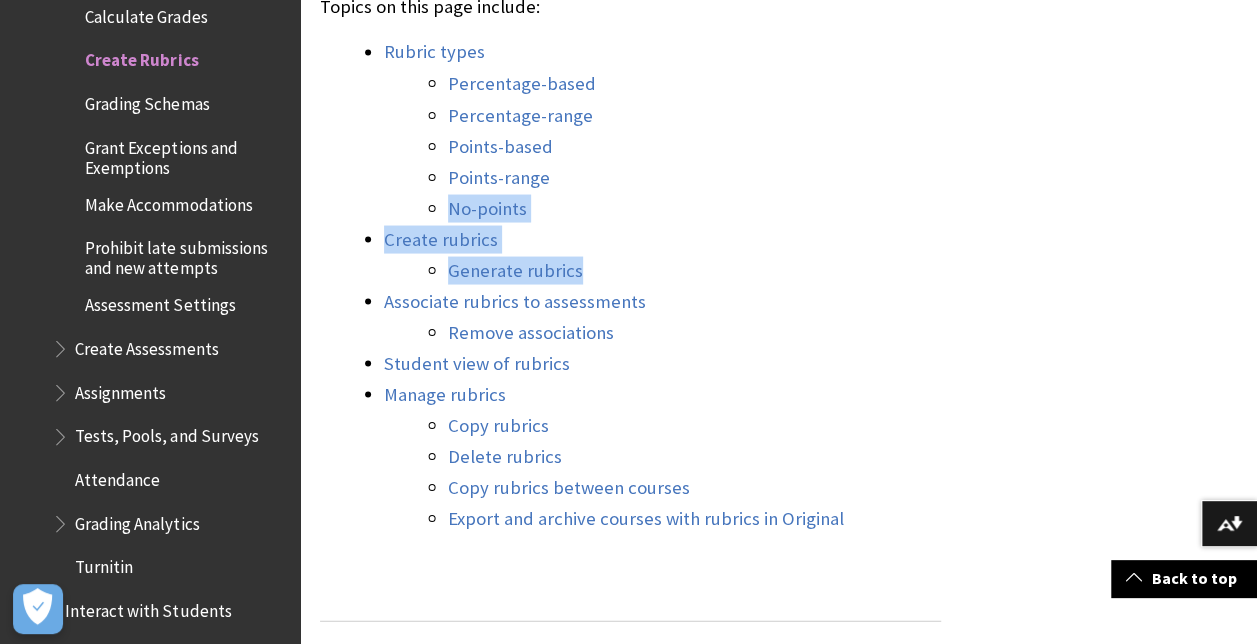 drag, startPoint x: 383, startPoint y: 215, endPoint x: 586, endPoint y: 279, distance: 212.84972 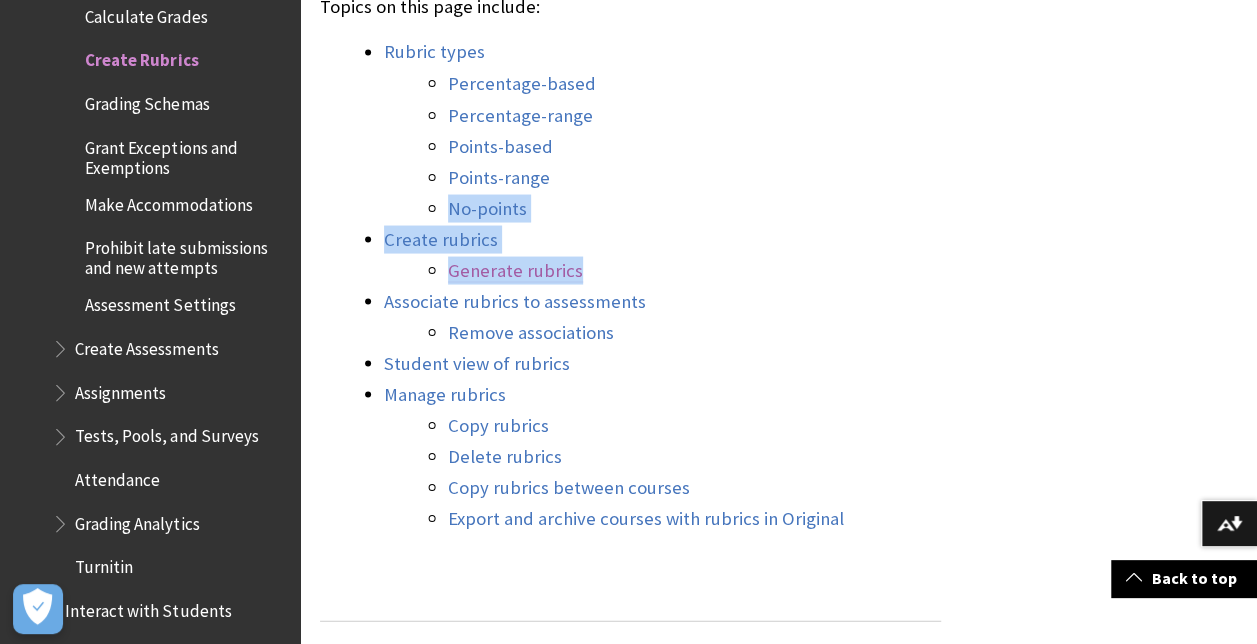drag, startPoint x: 586, startPoint y: 279, endPoint x: 560, endPoint y: 266, distance: 29.068884 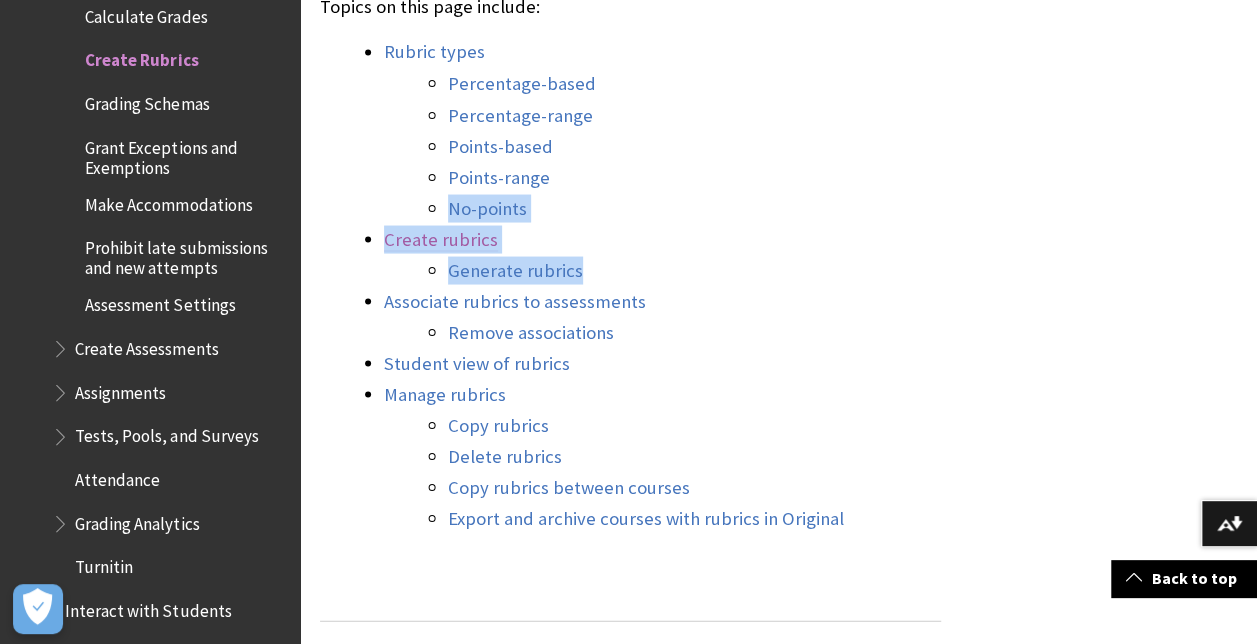 click on "Create rubrics" at bounding box center [441, 239] 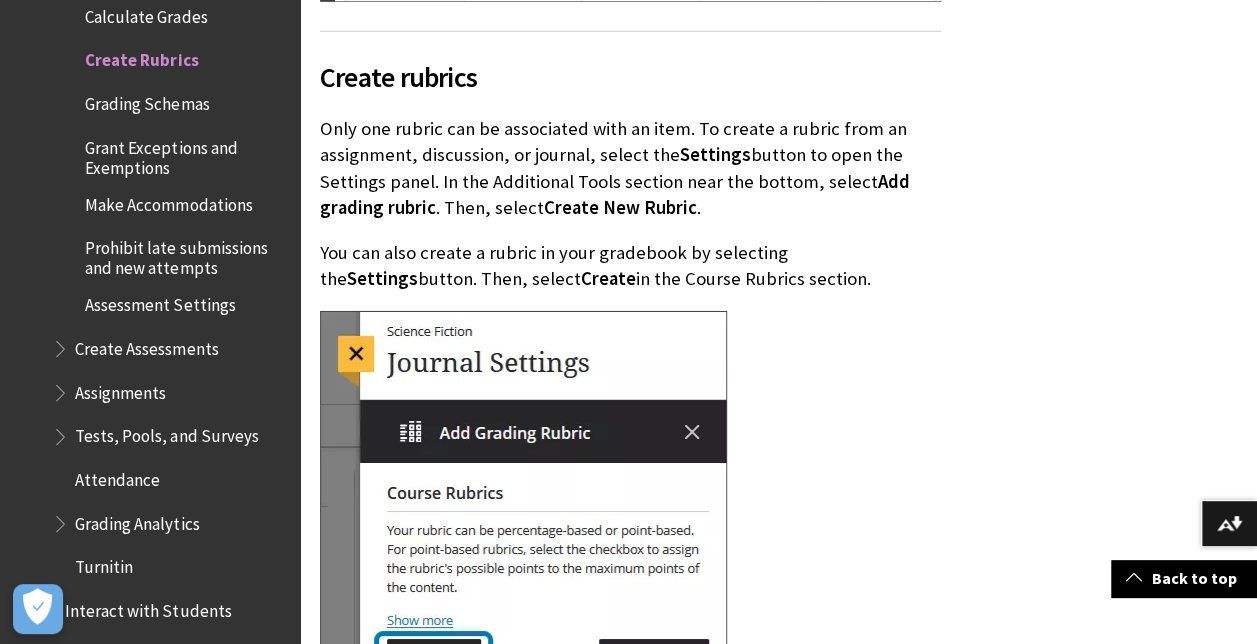 drag, startPoint x: 323, startPoint y: 103, endPoint x: 782, endPoint y: 236, distance: 477.88074 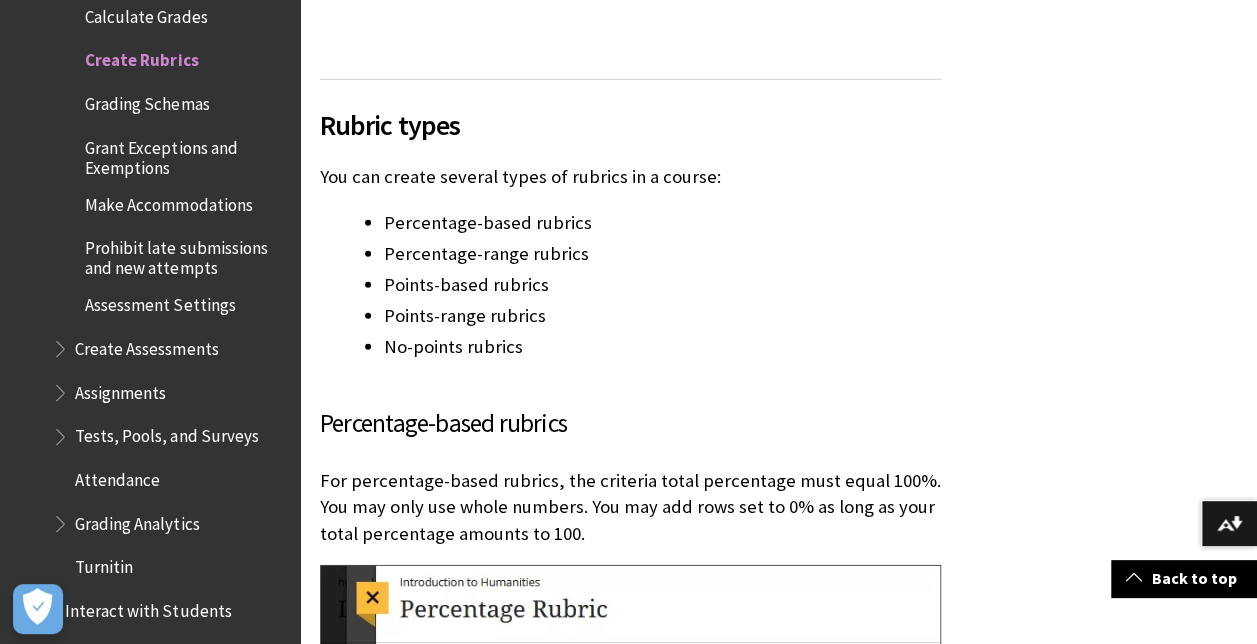 scroll, scrollTop: 3026, scrollLeft: 0, axis: vertical 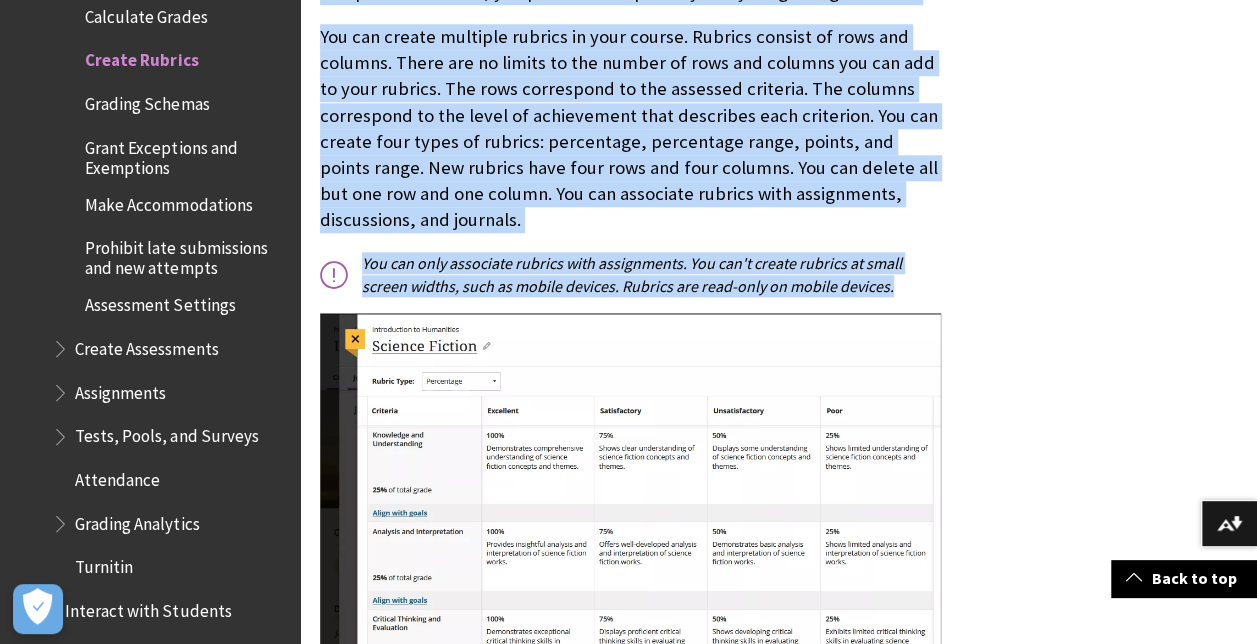 drag, startPoint x: 325, startPoint y: 126, endPoint x: 891, endPoint y: 291, distance: 589.56 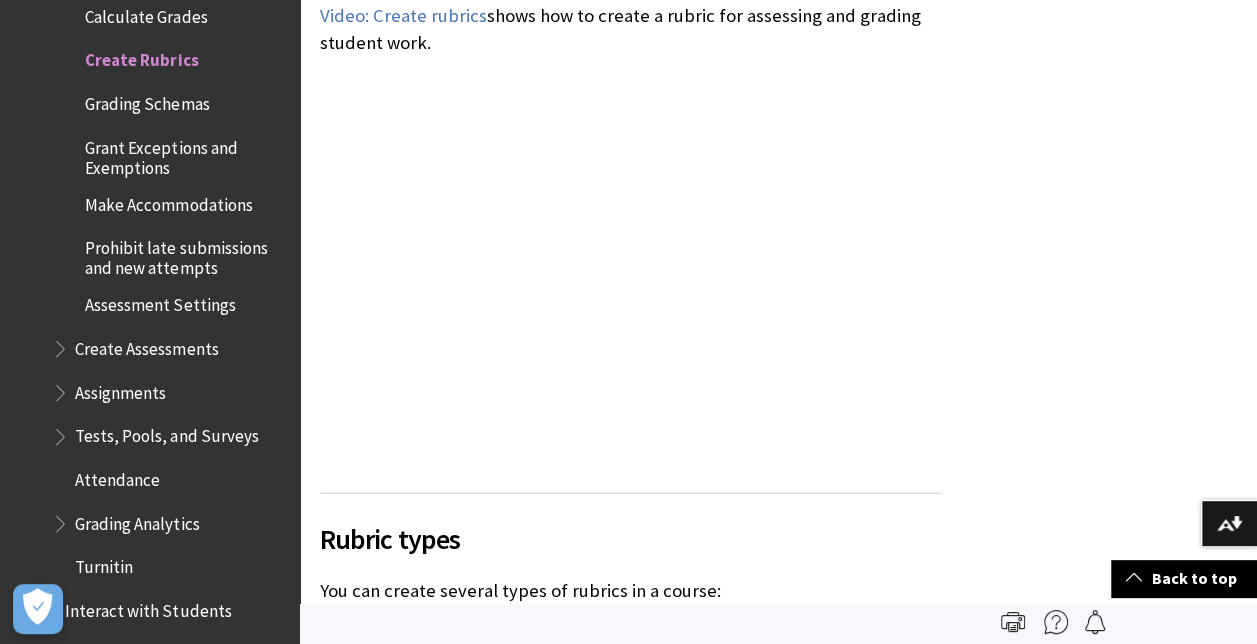 scroll, scrollTop: 2494, scrollLeft: 0, axis: vertical 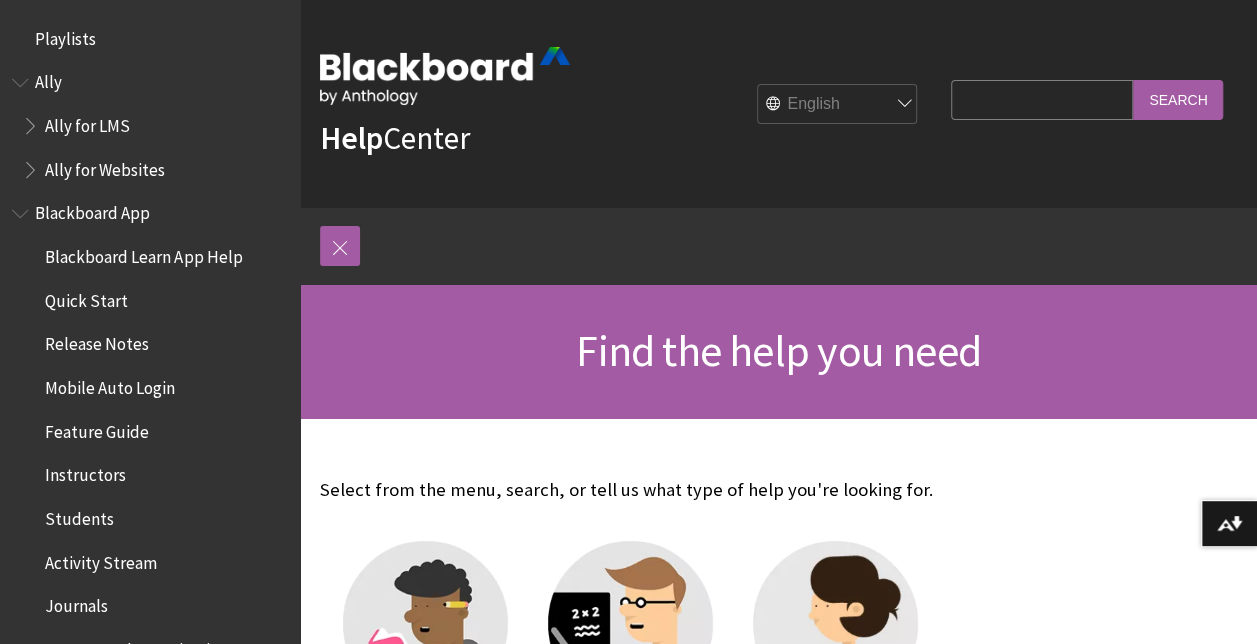 click at bounding box center [445, 76] 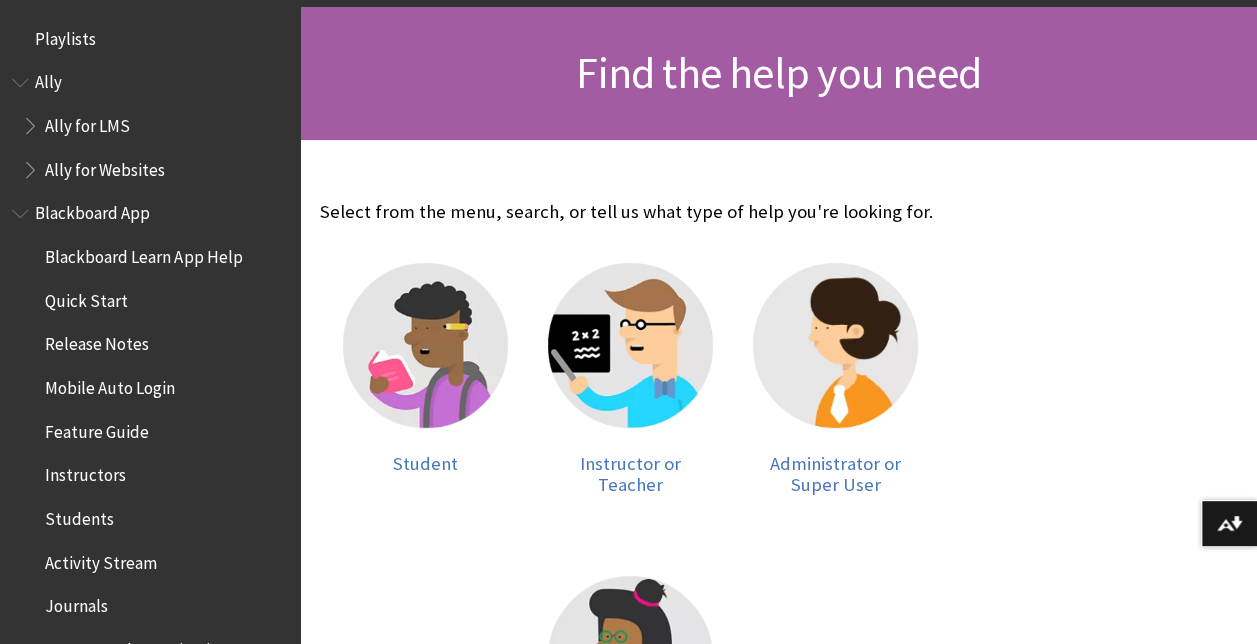 scroll, scrollTop: 500, scrollLeft: 0, axis: vertical 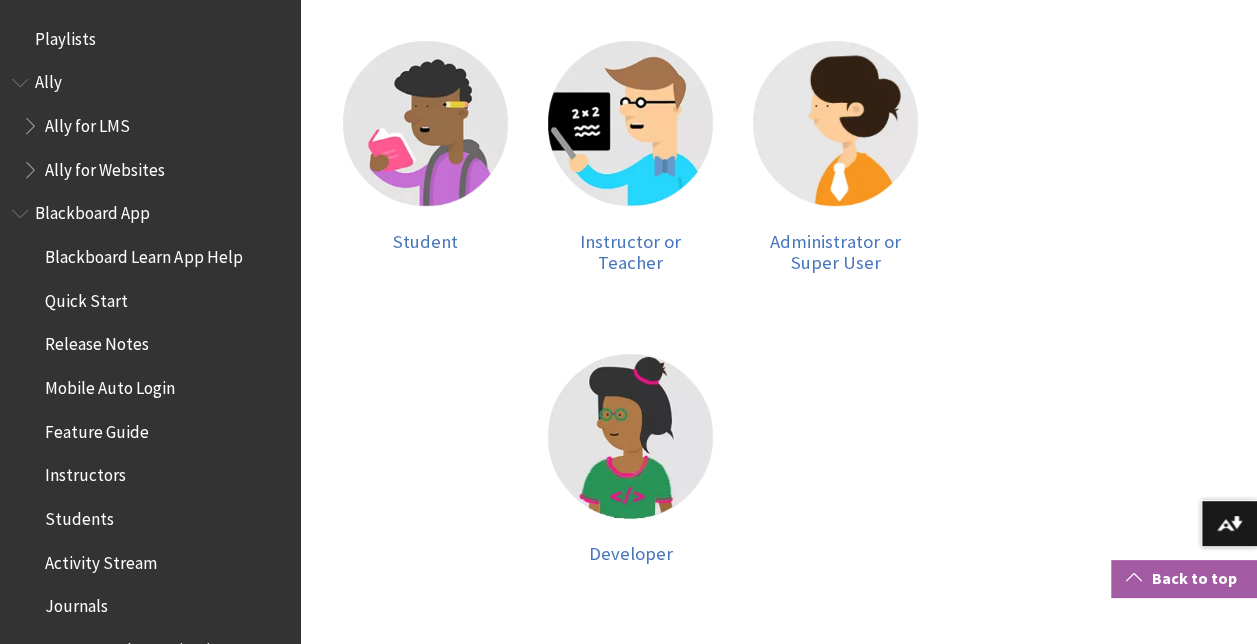 click on "Back to top" at bounding box center [1184, 578] 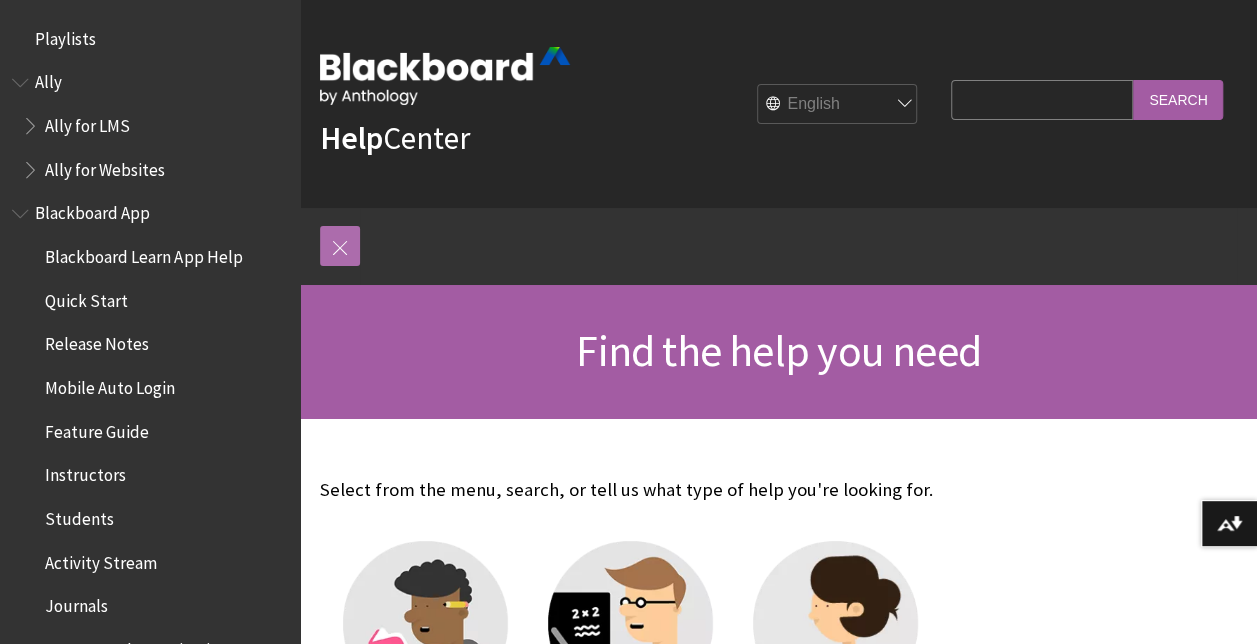 click at bounding box center (340, 246) 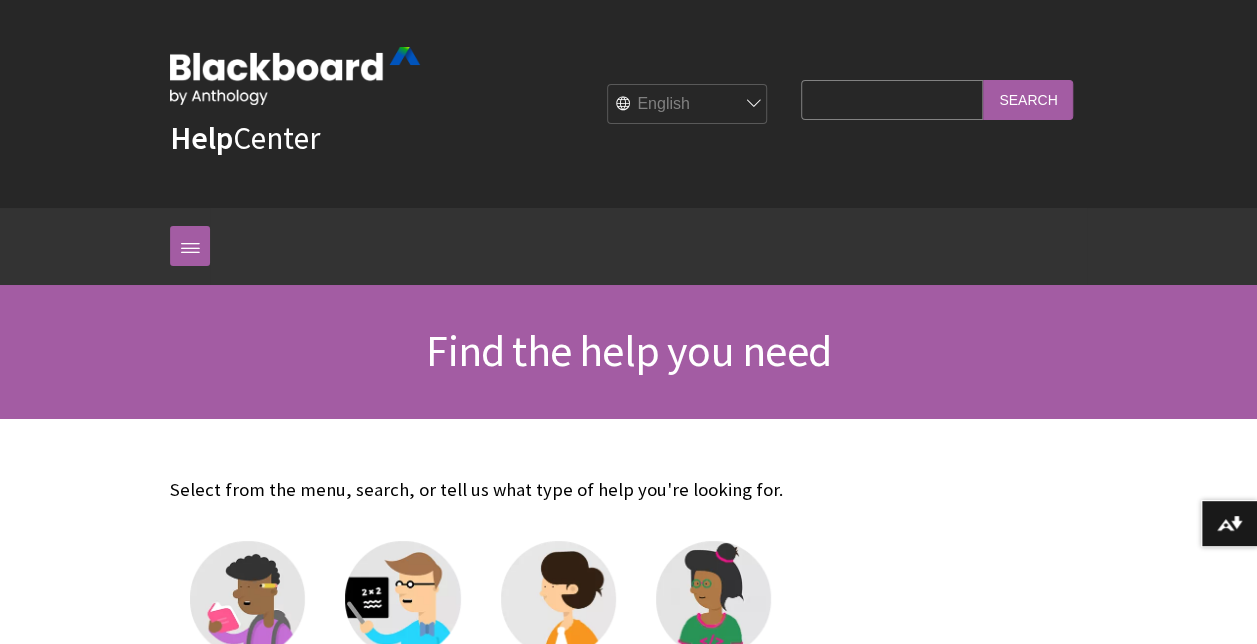 click on "English عربية Català Cymraeg Deutsch Español Suomi Français עברית Italiano 日本語 한국어 Nederlands Norsk (Bokmål) Português, Brasil Русский Svenska Türkçe 简体中文 Français Canadien" at bounding box center [688, 105] 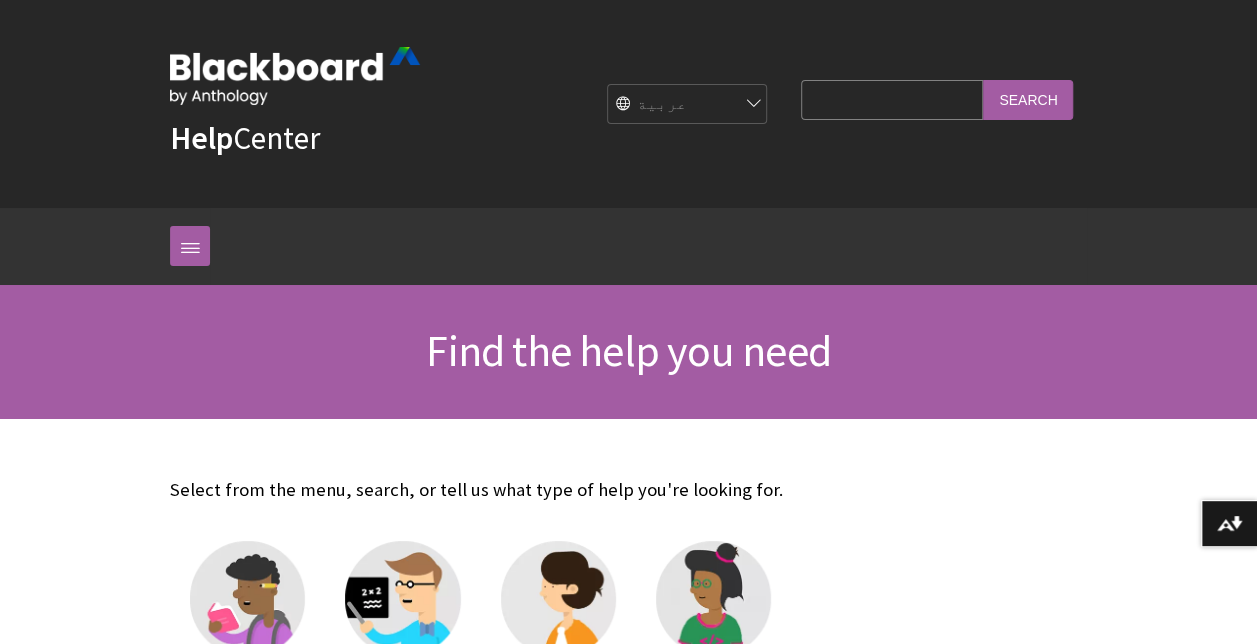 click on "English عربية Català Cymraeg Deutsch Español Suomi Français עברית Italiano 日本語 한국어 Nederlands Norsk (Bokmål) Português, Brasil Русский Svenska Türkçe 简体中文 Français Canadien" at bounding box center (688, 105) 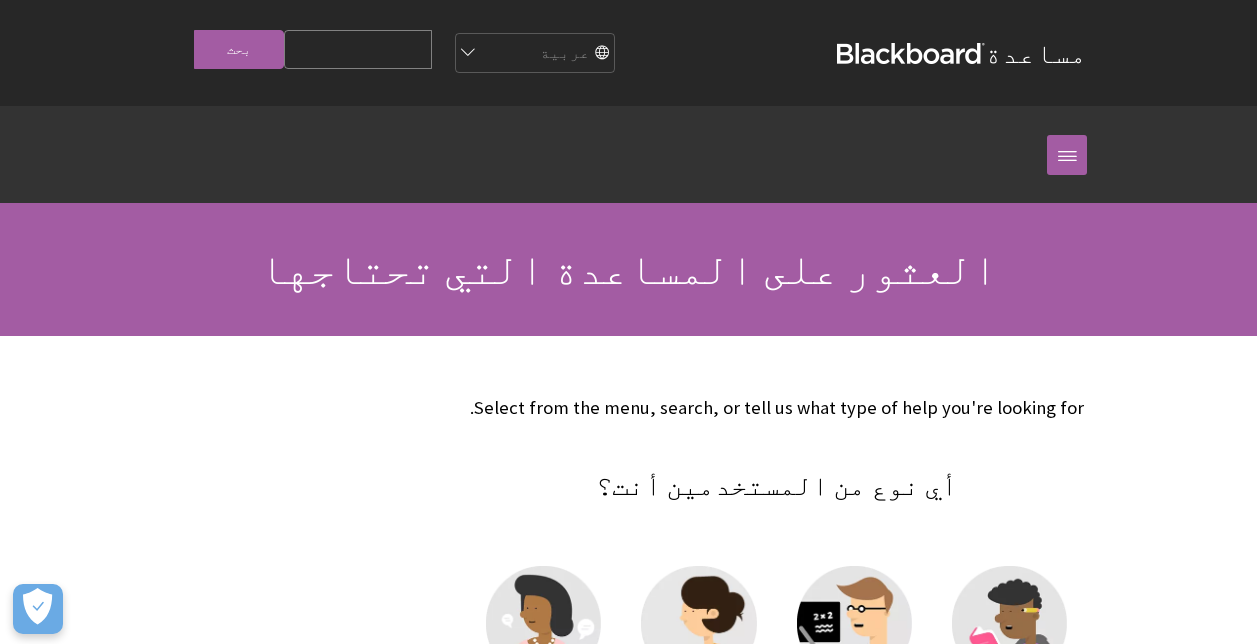 scroll, scrollTop: 0, scrollLeft: 0, axis: both 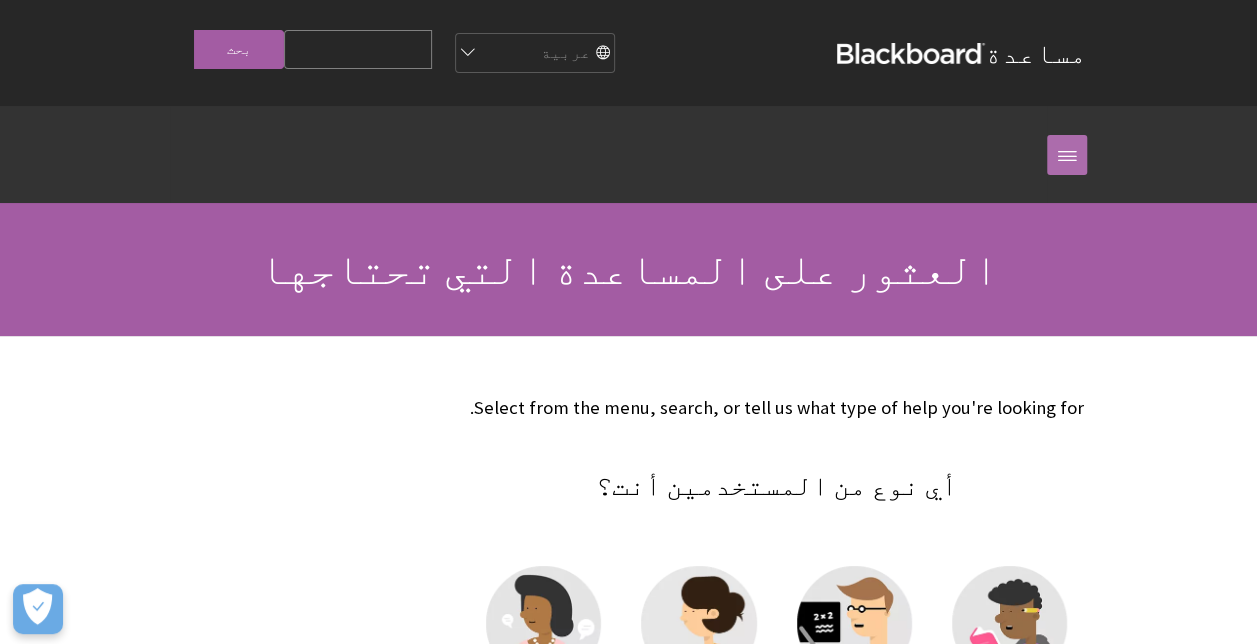 click at bounding box center (1067, 155) 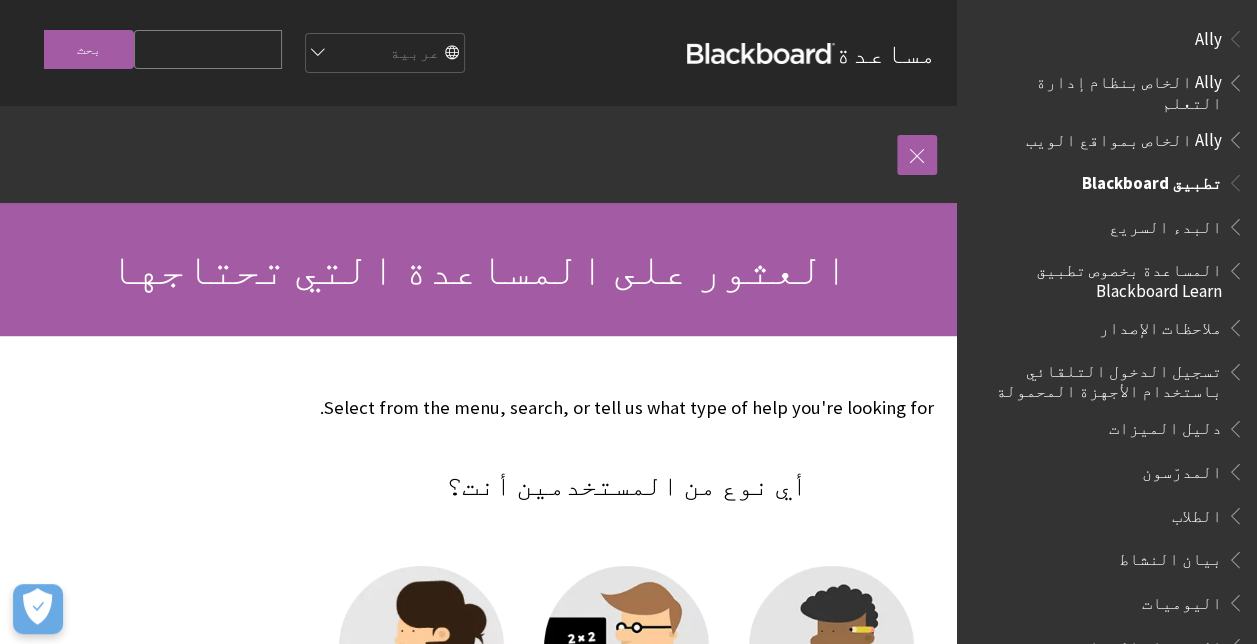 click on "تطبيق Blackboard" at bounding box center [1152, 179] 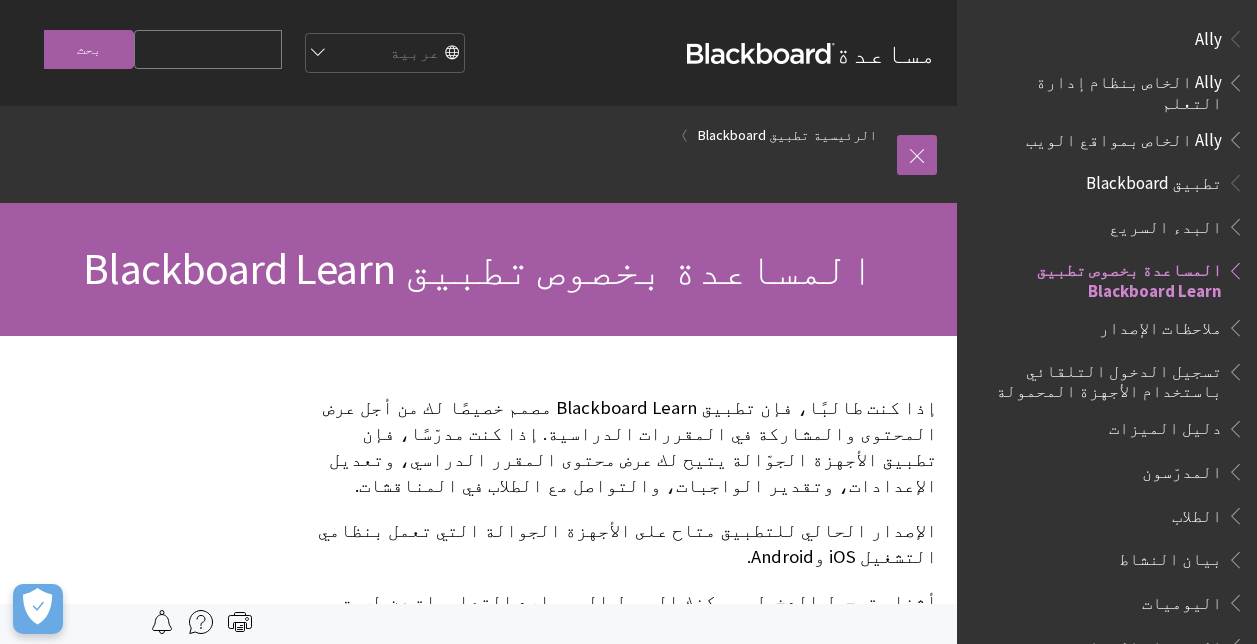 scroll, scrollTop: 0, scrollLeft: 0, axis: both 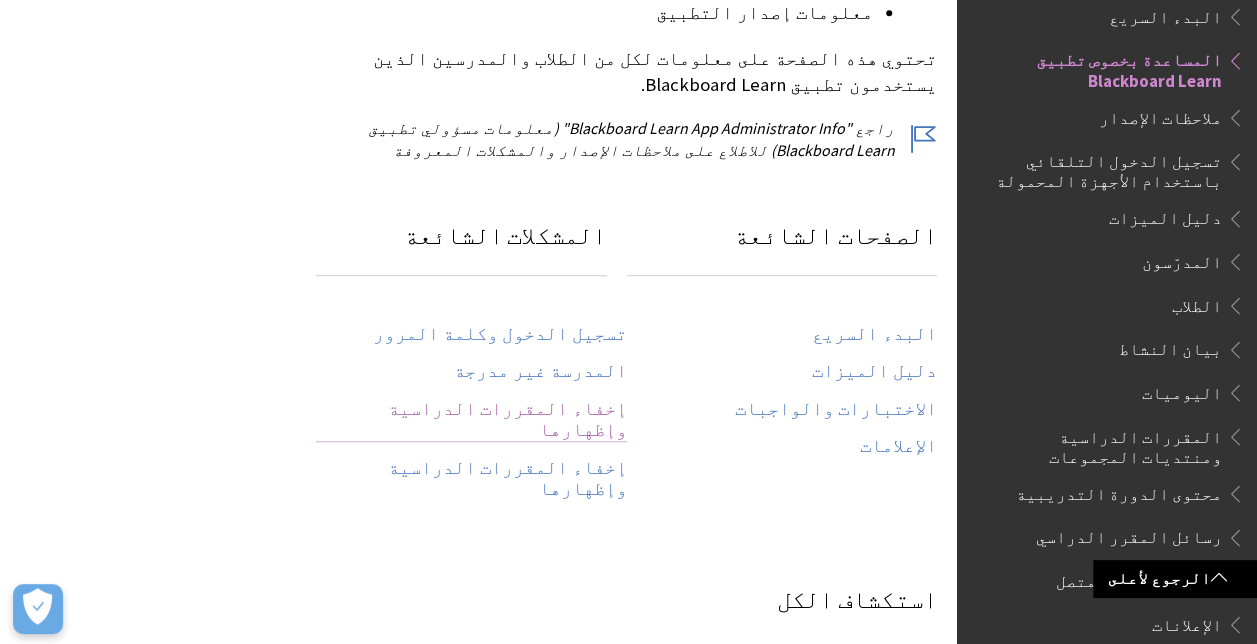 click on "إخفاء المقررات الدراسية وإظهارها" at bounding box center (471, 420) 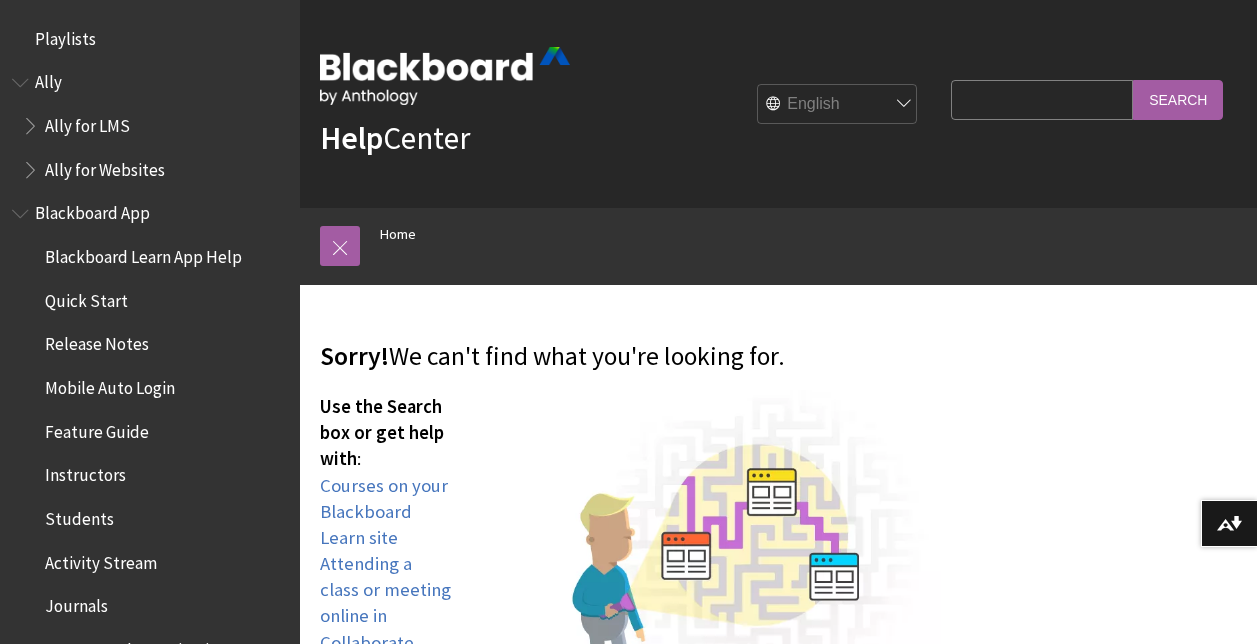 scroll, scrollTop: 0, scrollLeft: 0, axis: both 